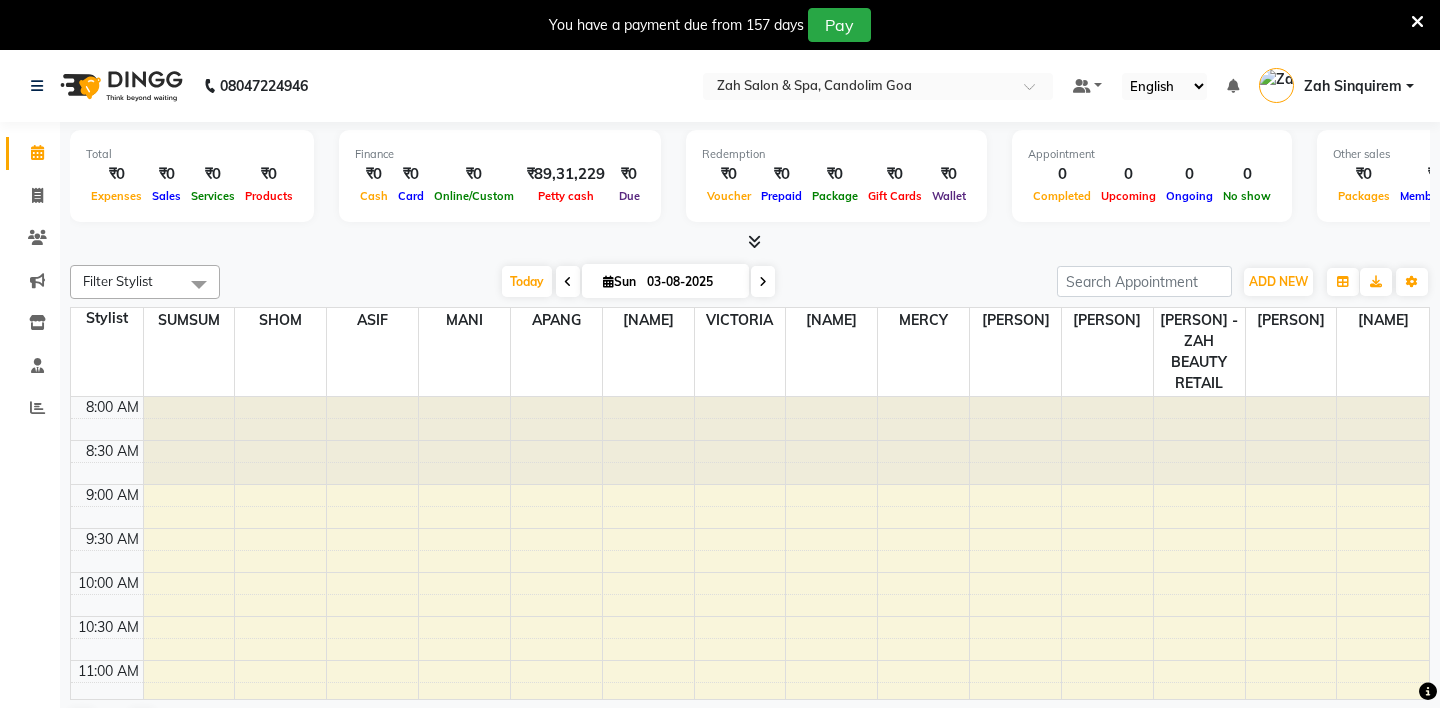scroll, scrollTop: 0, scrollLeft: 0, axis: both 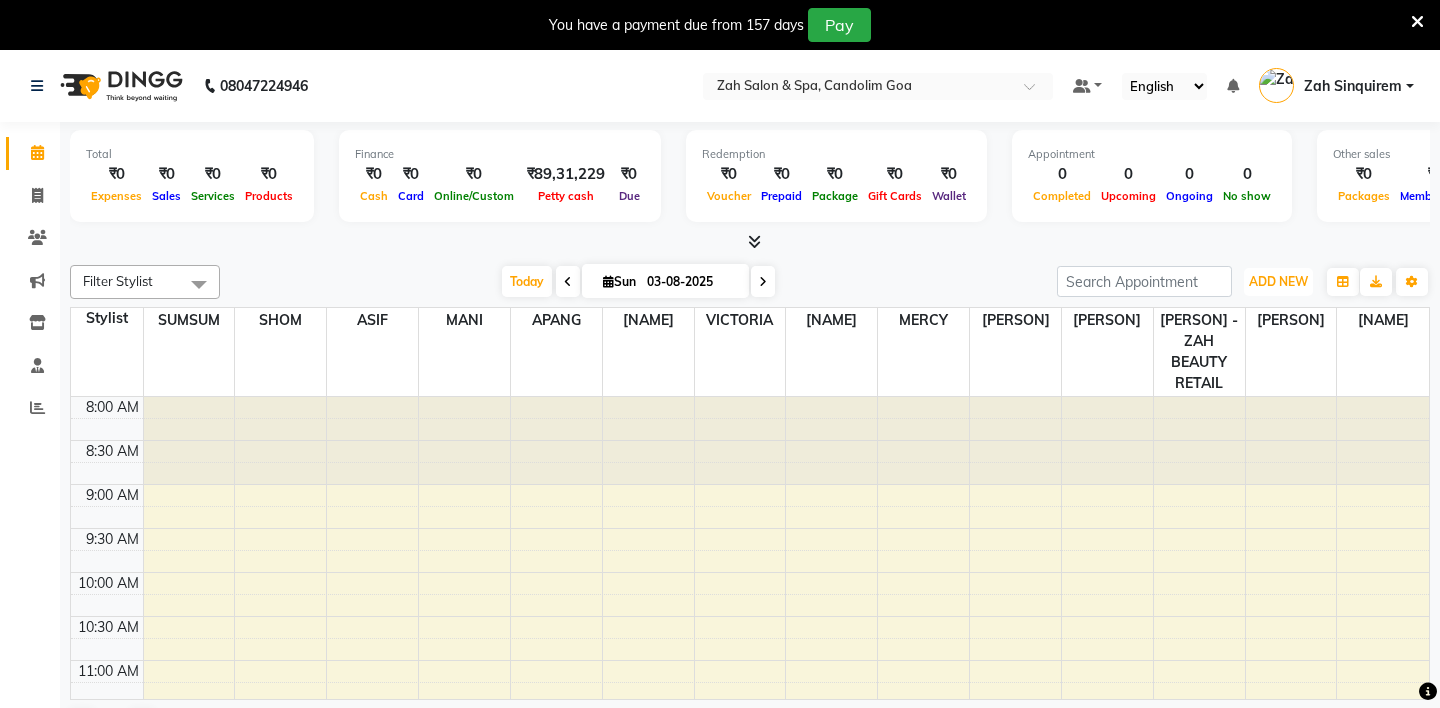 click on "ADD NEW" at bounding box center [1278, 281] 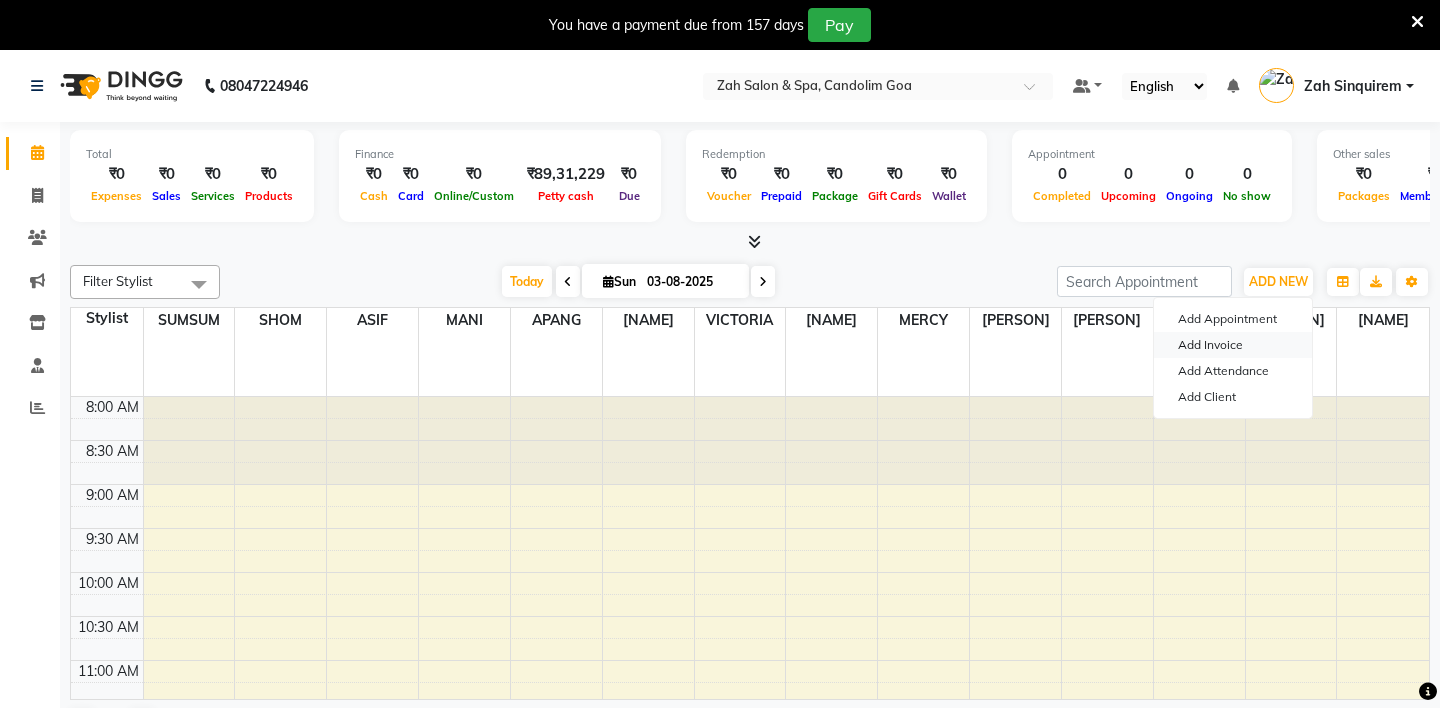 click on "Add Invoice" at bounding box center (1233, 345) 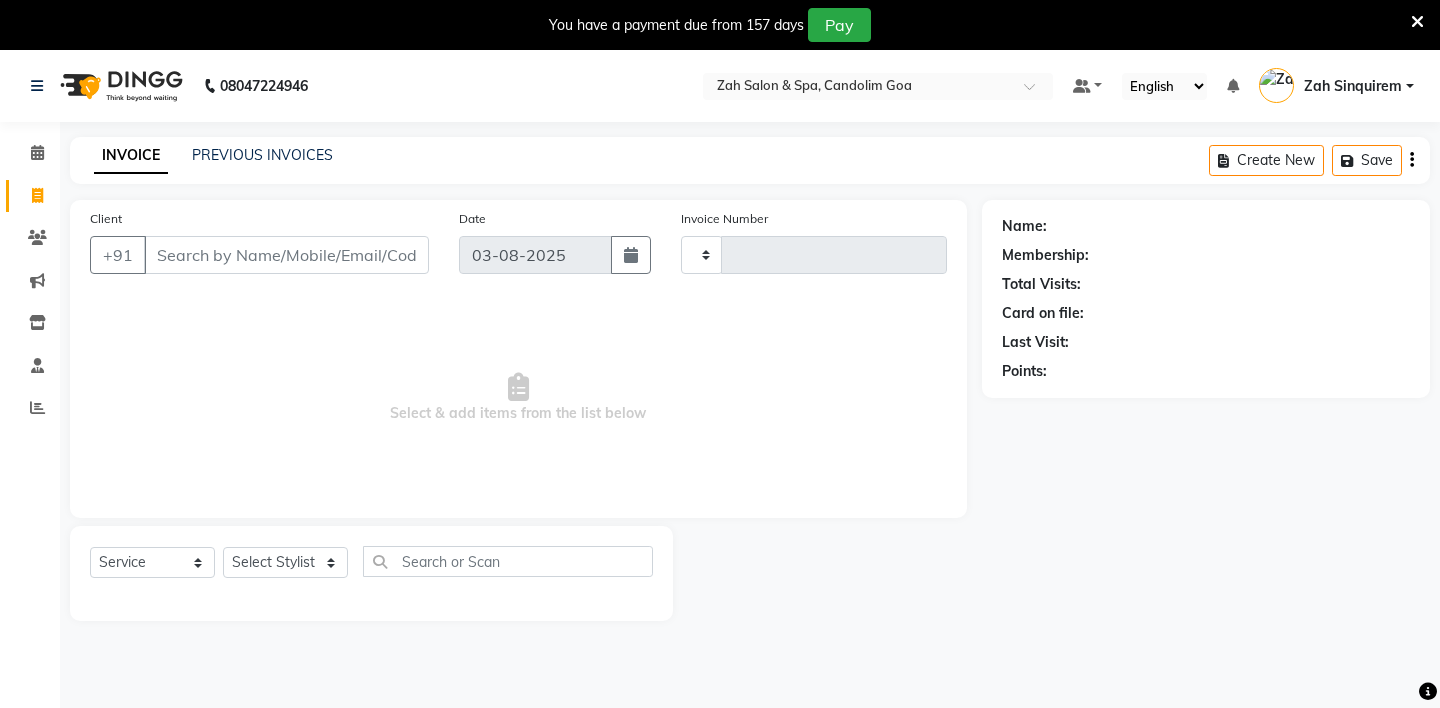 type on "0728" 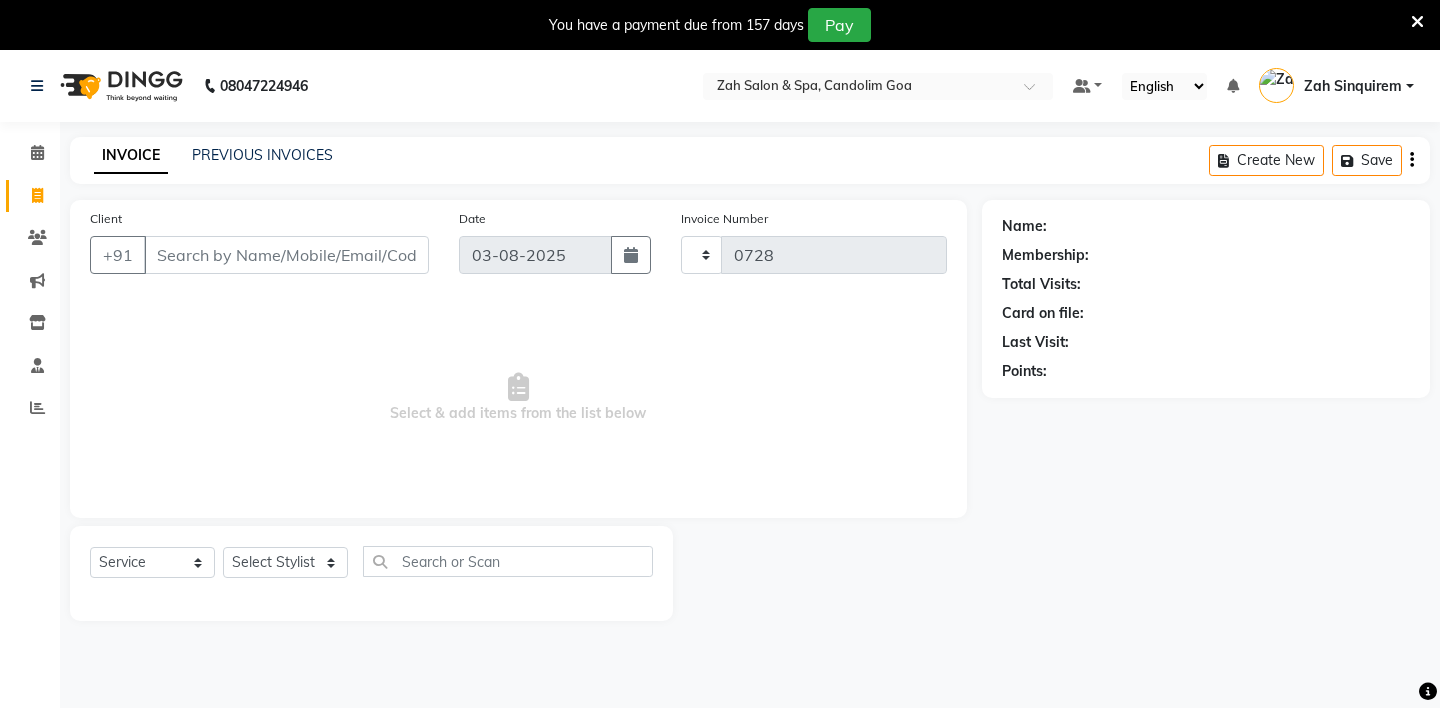 select on "5613" 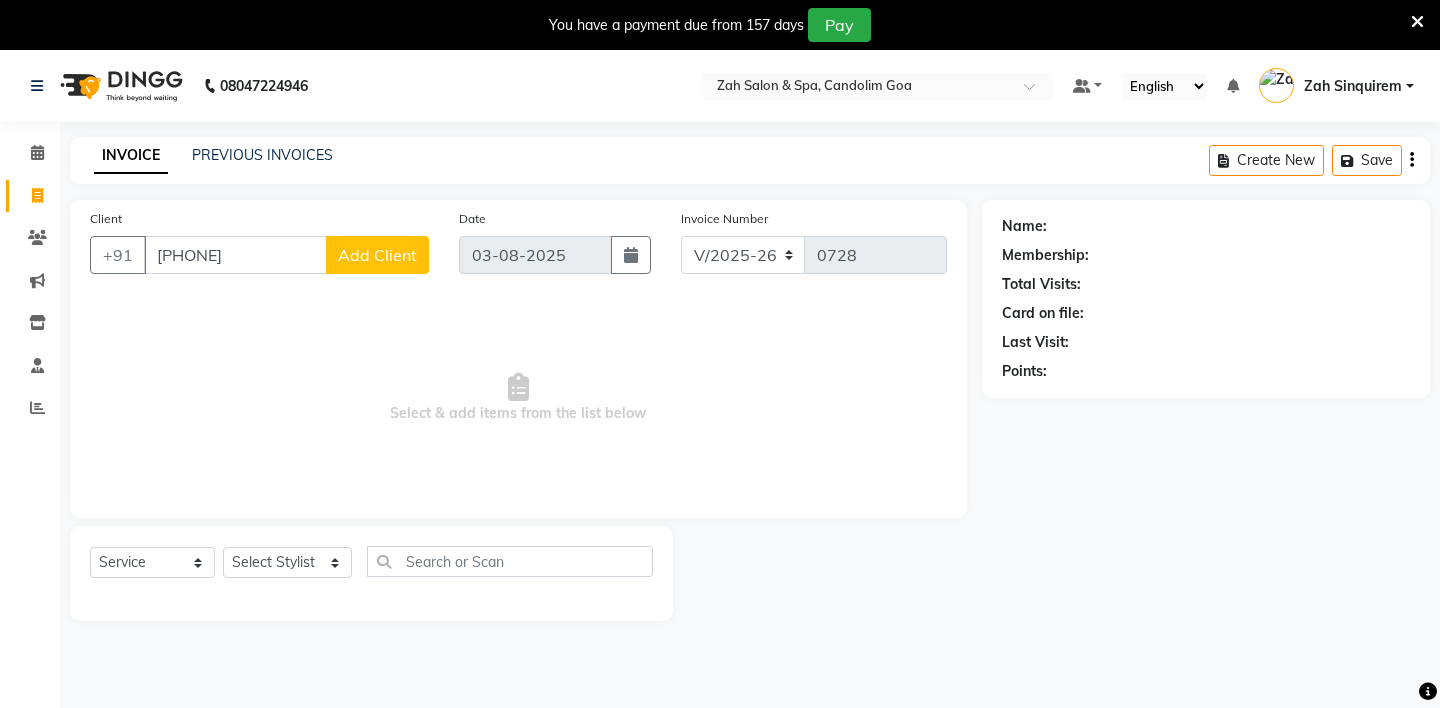type on "[PHONE]" 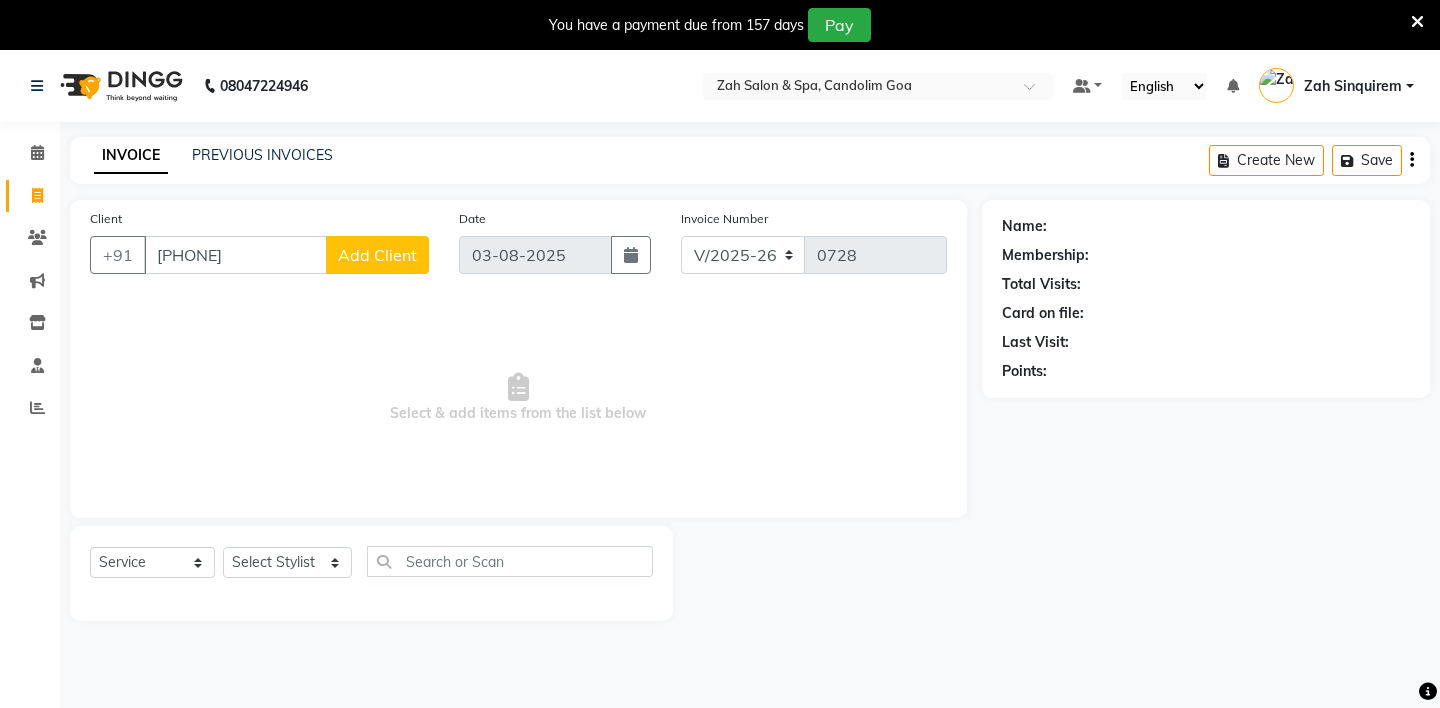 click on "Add Client" 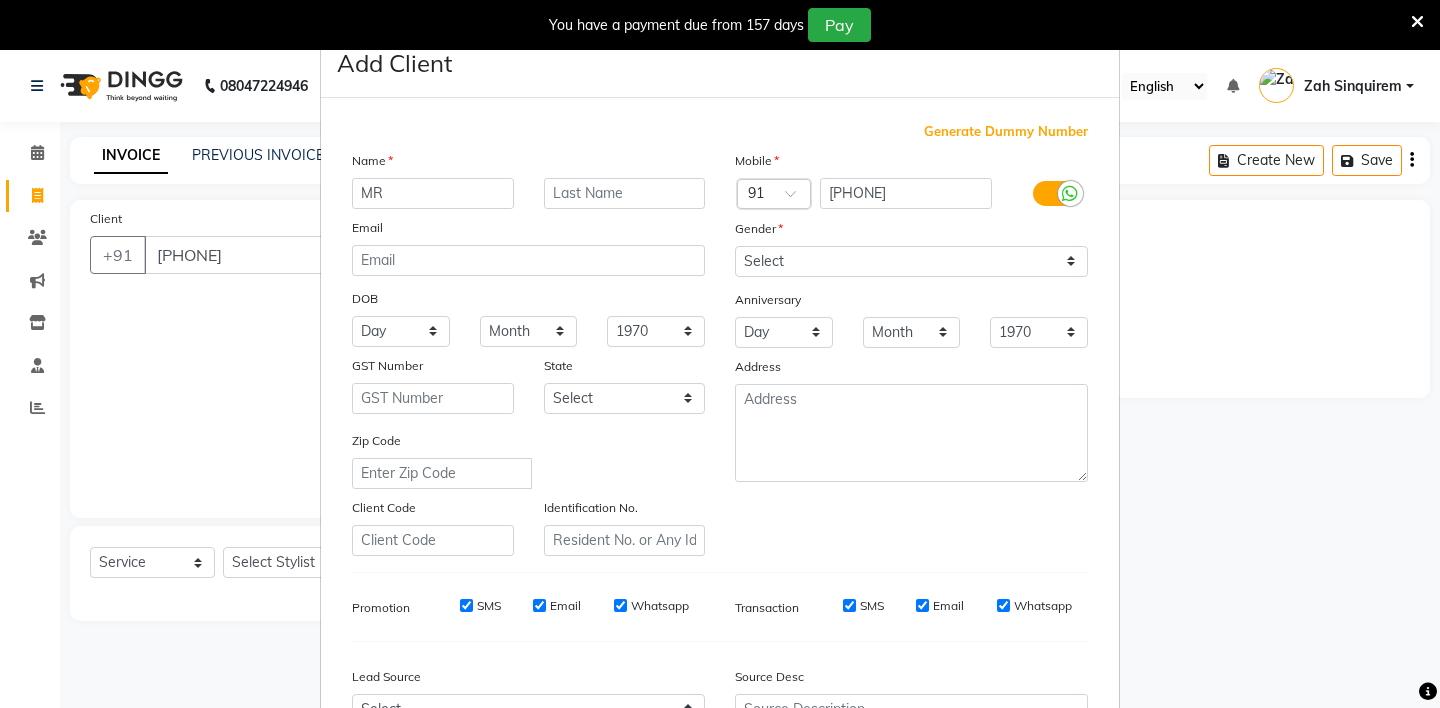 type on "MR" 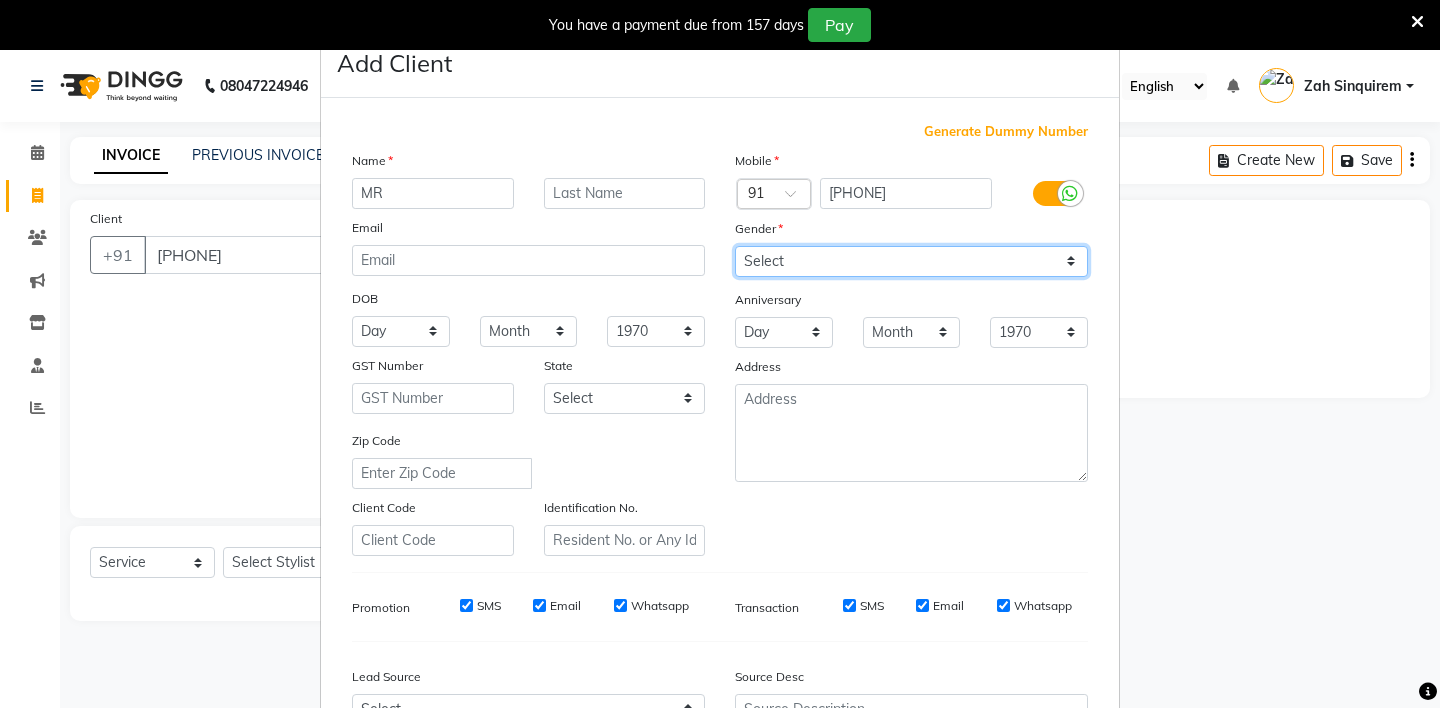 click on "Select Male Female Other Prefer Not To Say" at bounding box center (911, 261) 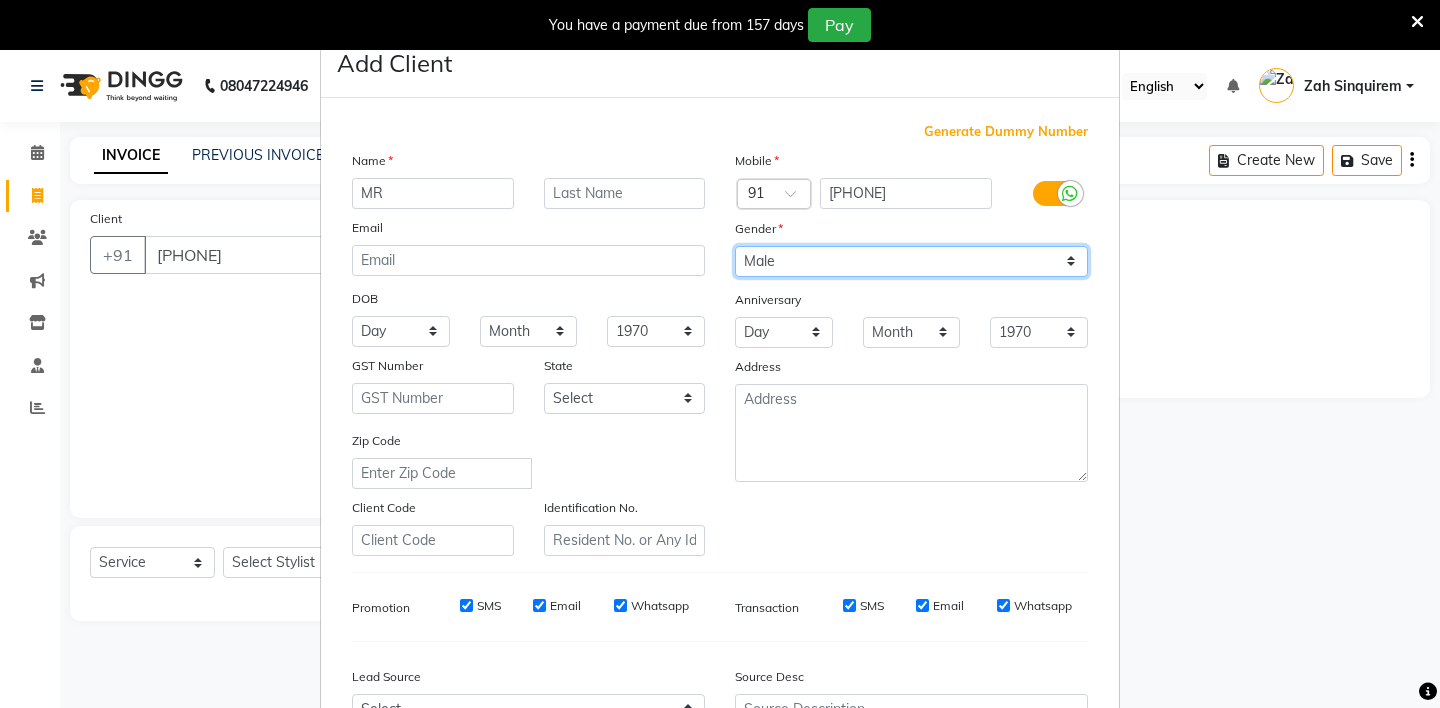 scroll, scrollTop: 214, scrollLeft: 0, axis: vertical 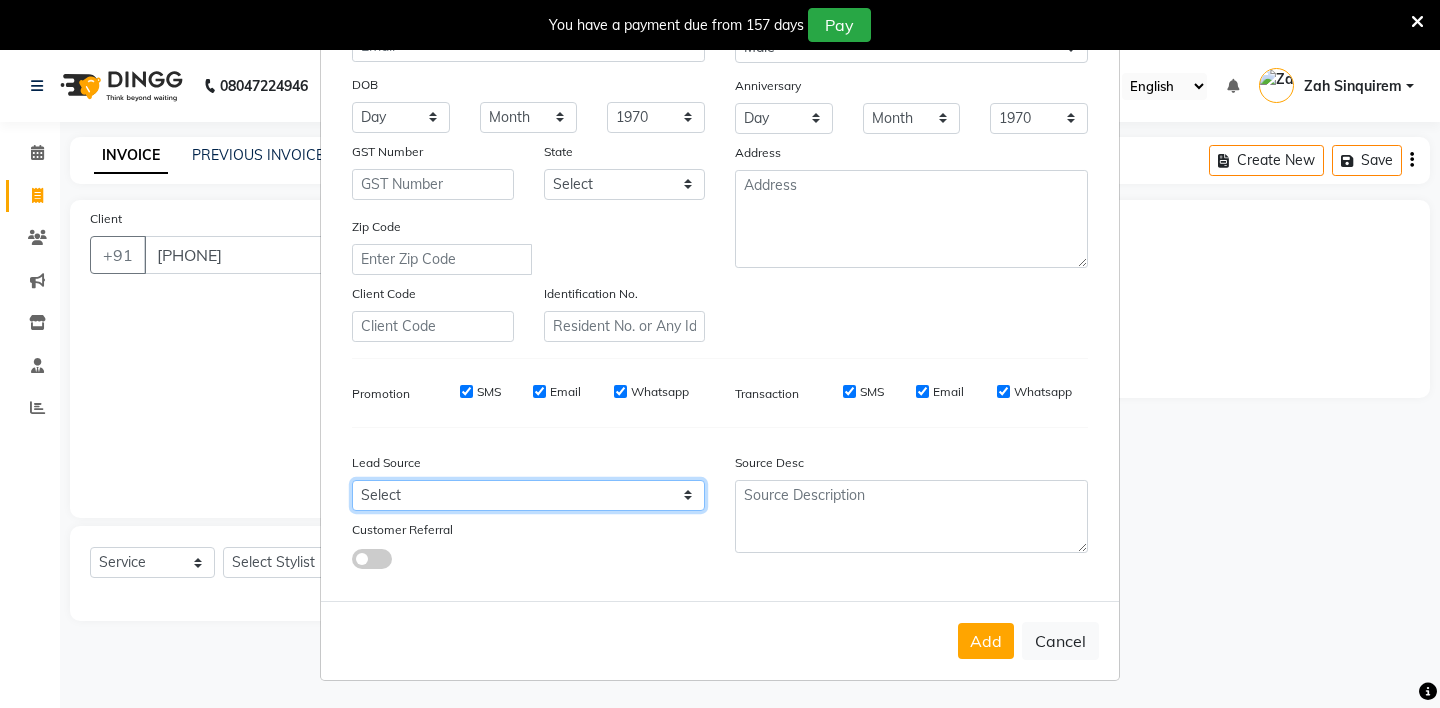 click on "Select Walk-in Referral Internet Friend Word of Mouth Advertisement Facebook JustDial Google Other Instagram  YouTube  WhatsApp" at bounding box center (528, 495) 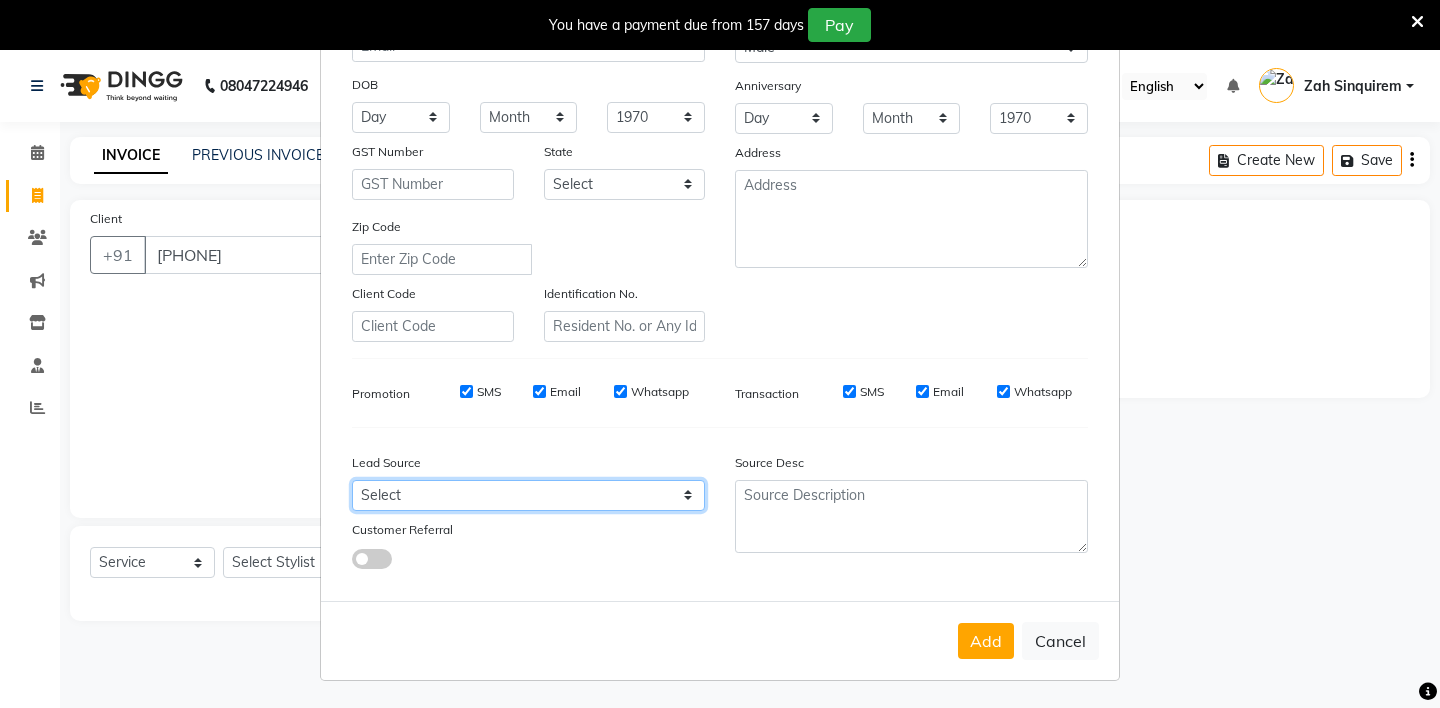 select on "36148" 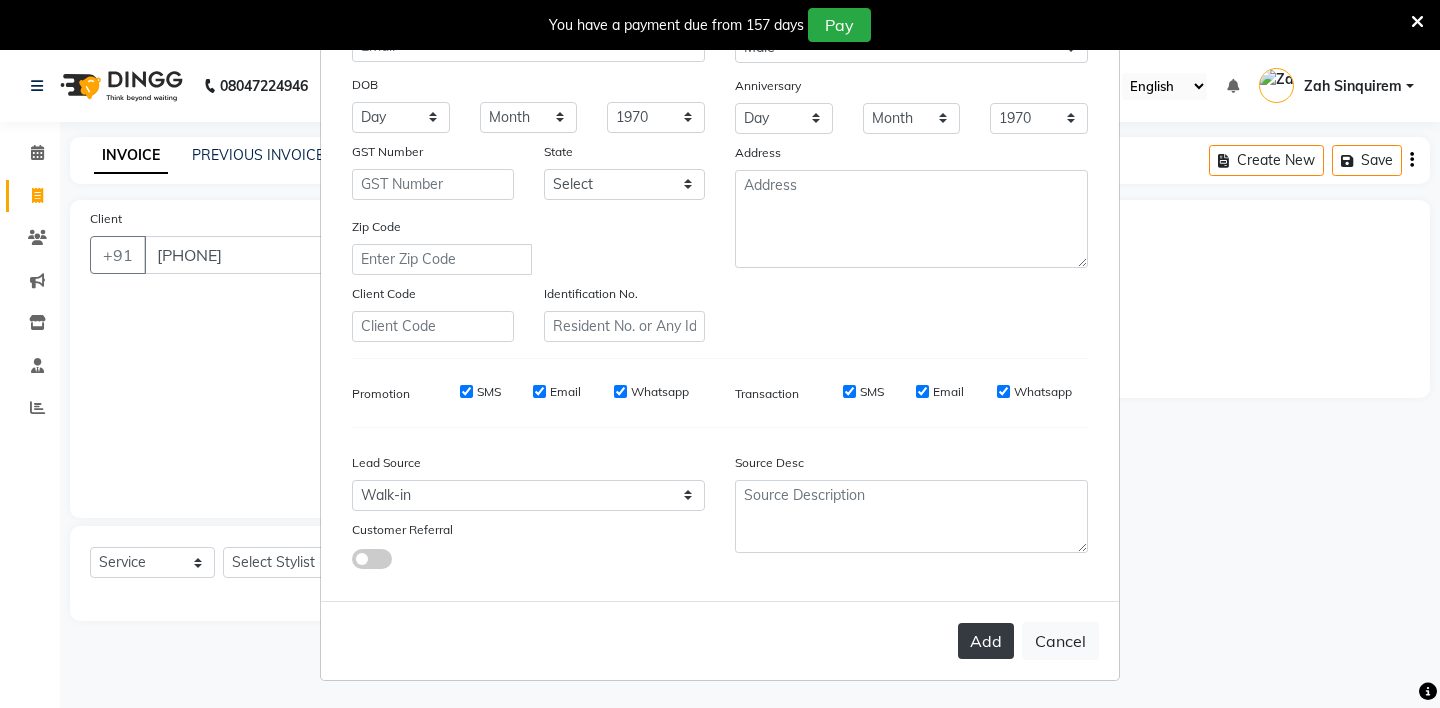 click on "Add" at bounding box center [986, 641] 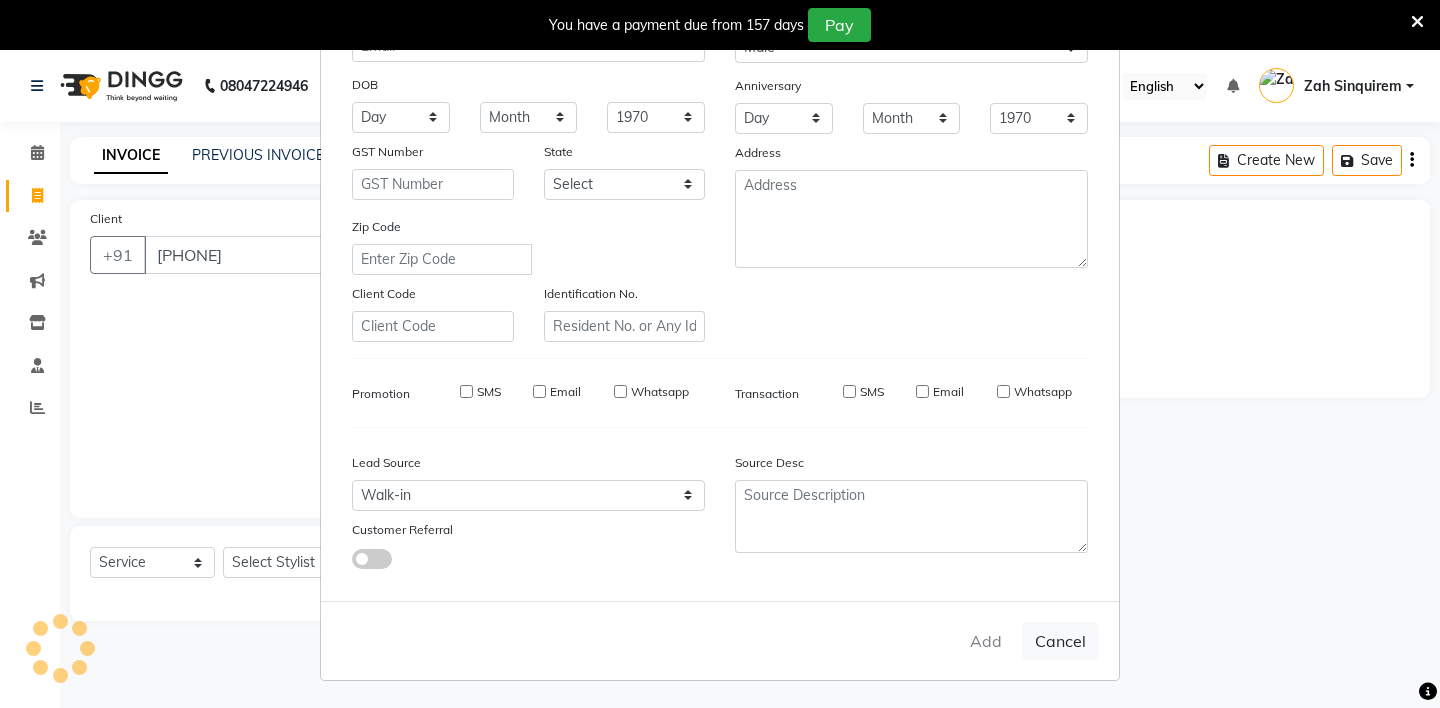 type on "81******10" 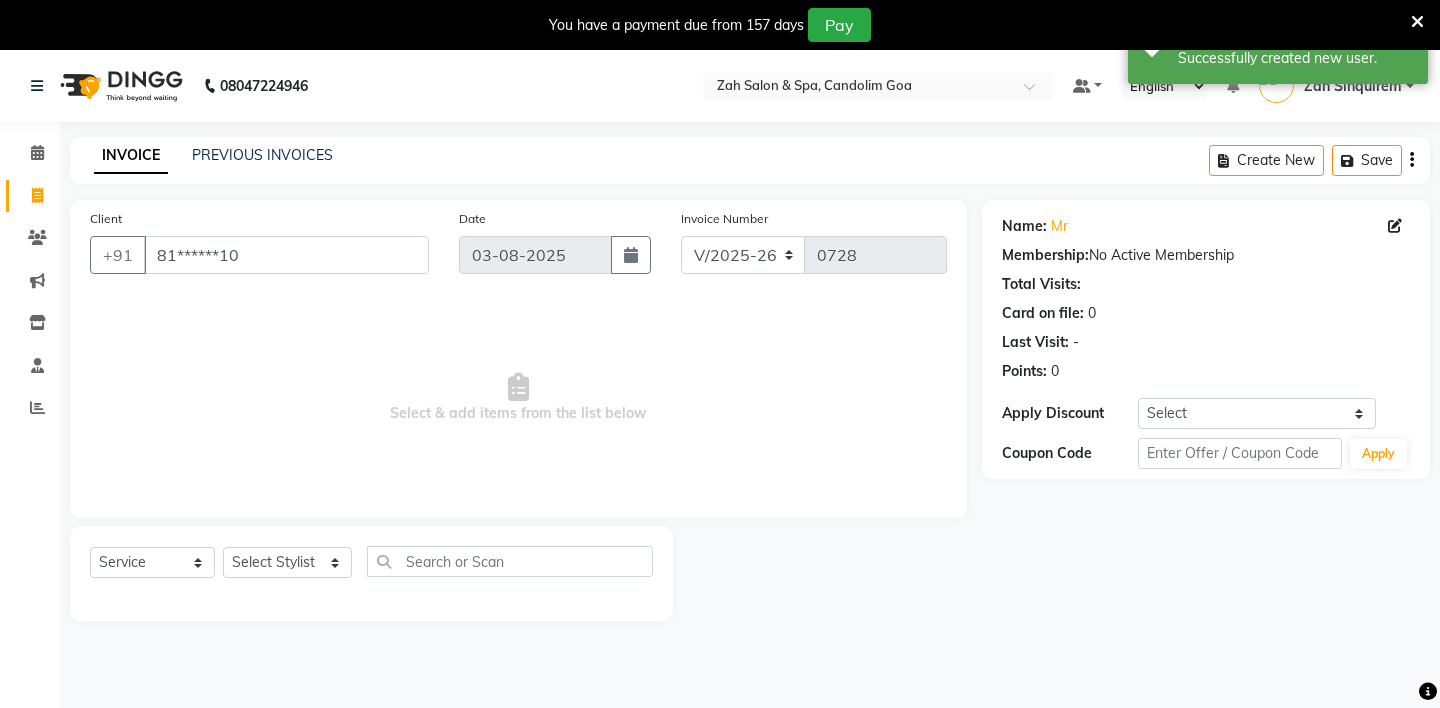 scroll, scrollTop: 50, scrollLeft: 0, axis: vertical 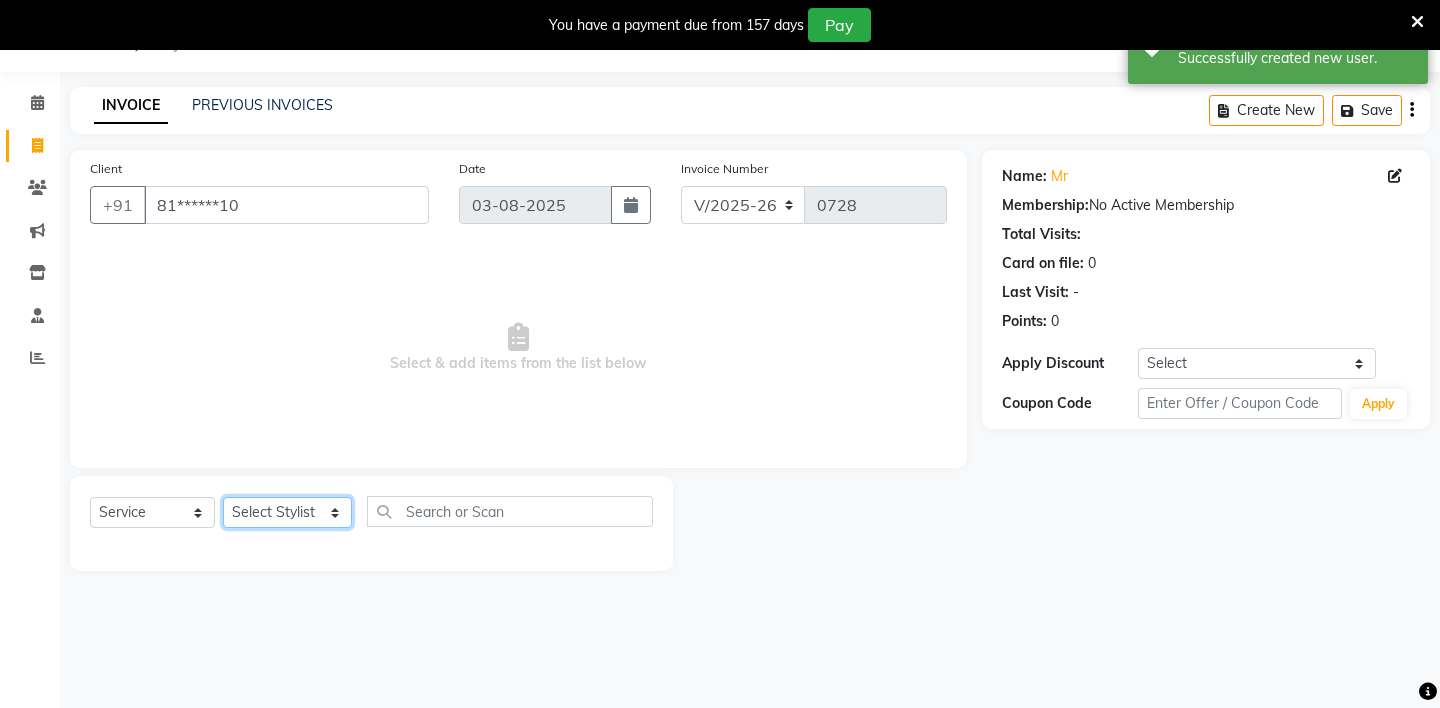 click on "Select Stylist [PERSON] - ZAH BEAUTY RETAIL [PERSON] [PERSON] [PERSON] [PERSON] [PERSON] [PERSON] [PERSON] [PERSON] [PERSON]" 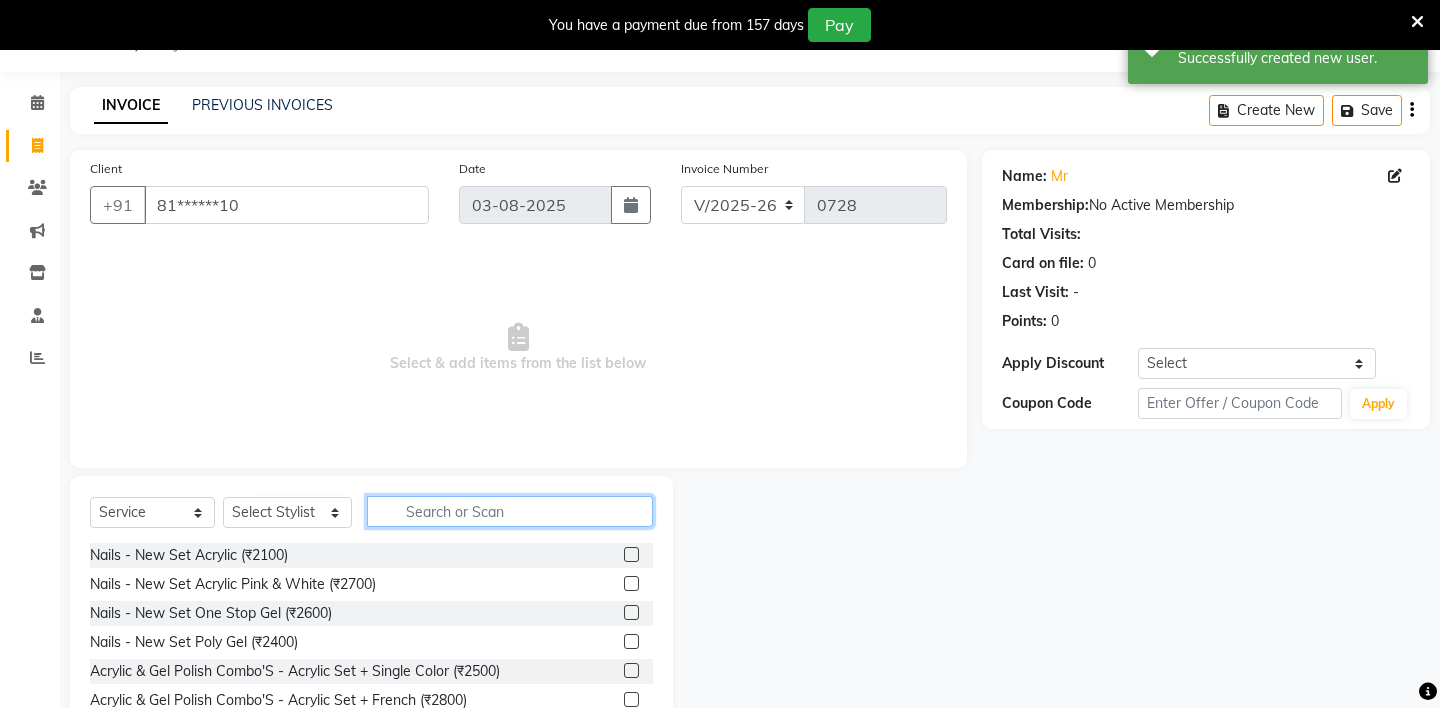 click 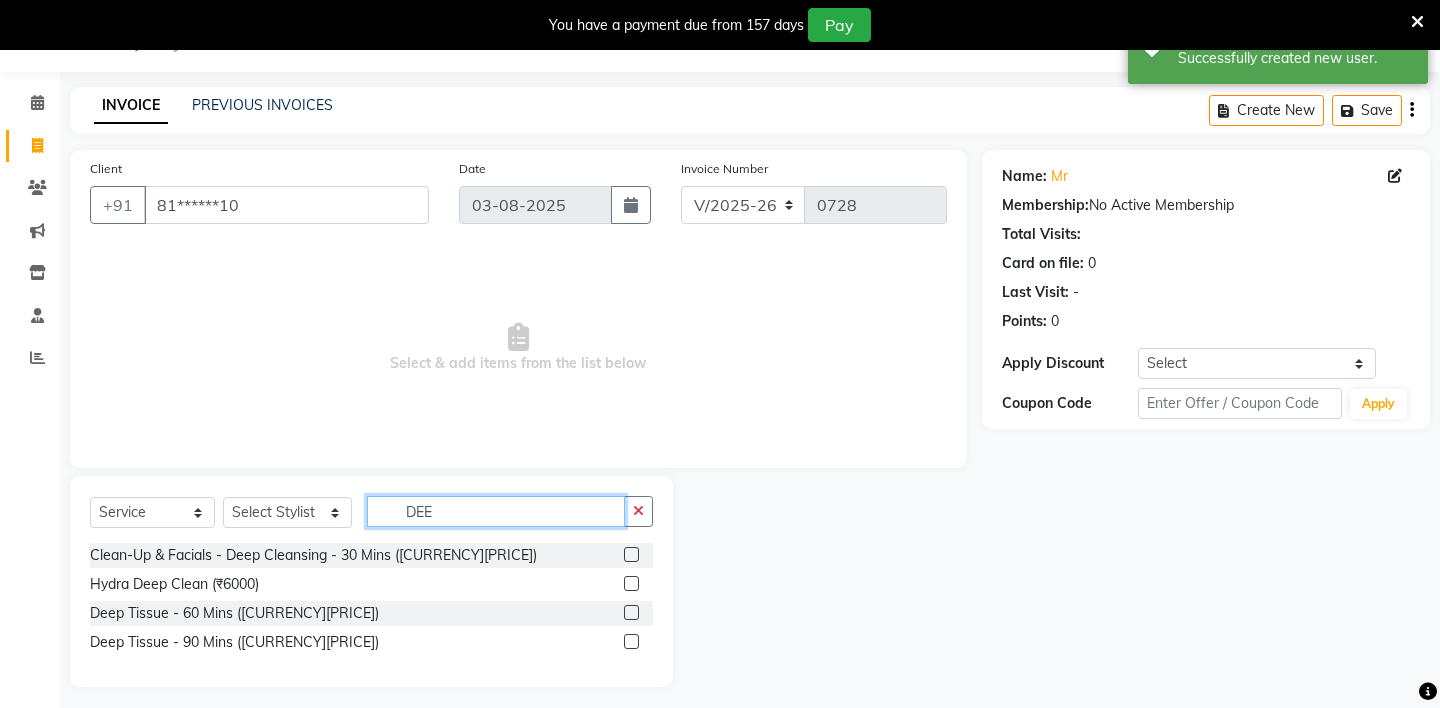 type on "DEE" 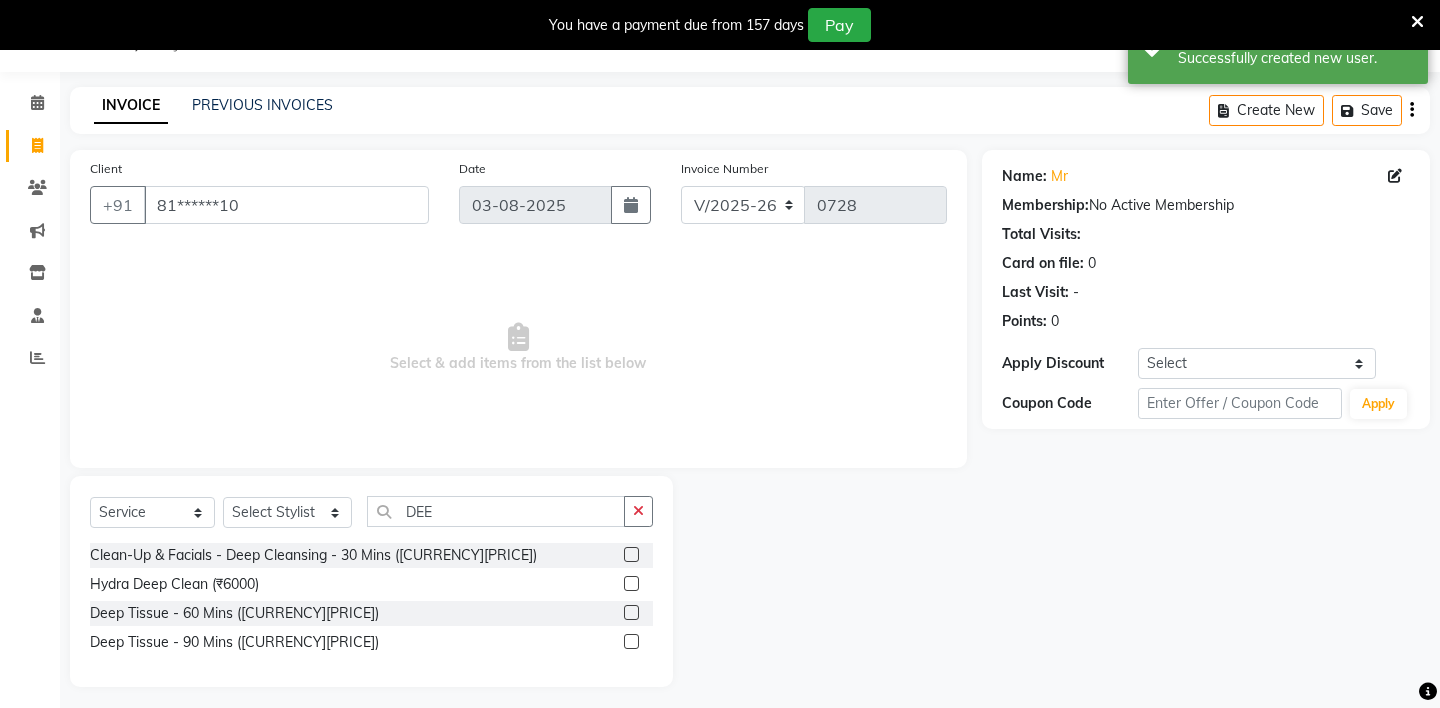 click 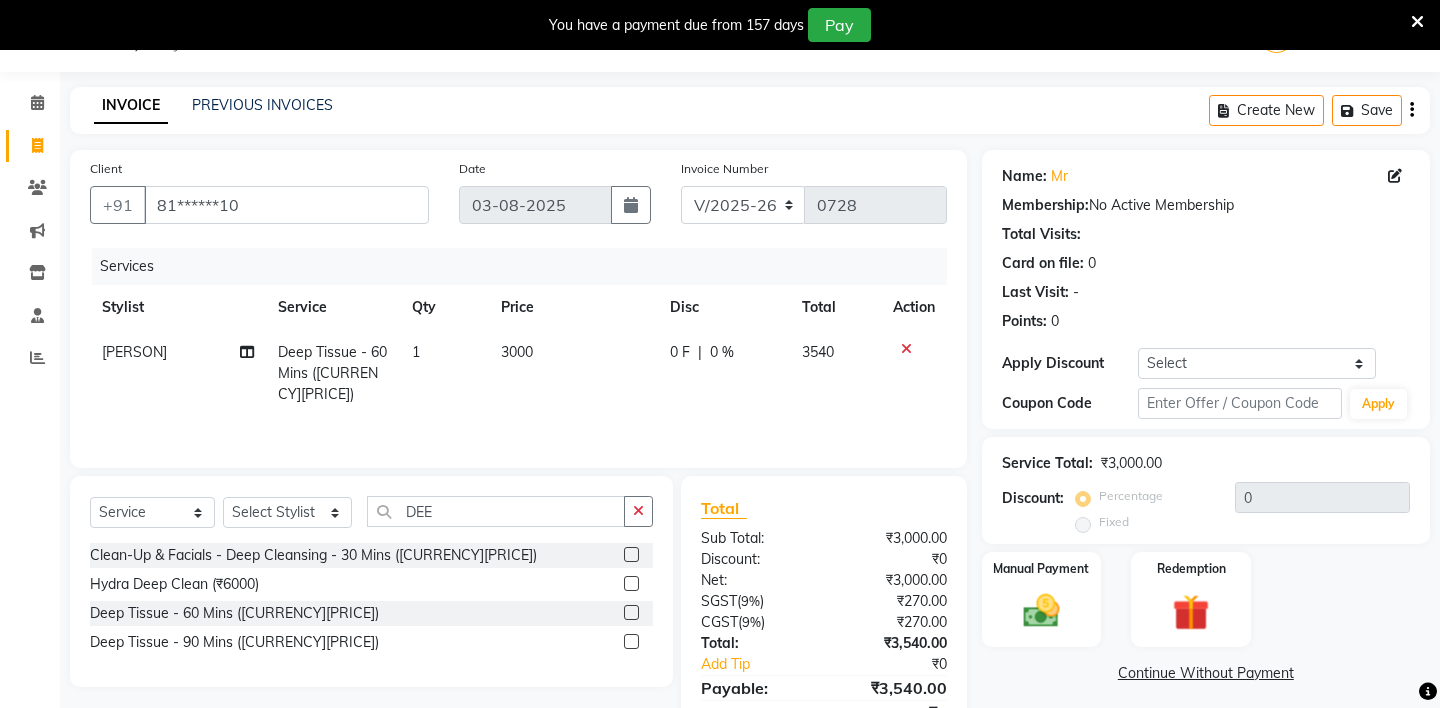 click 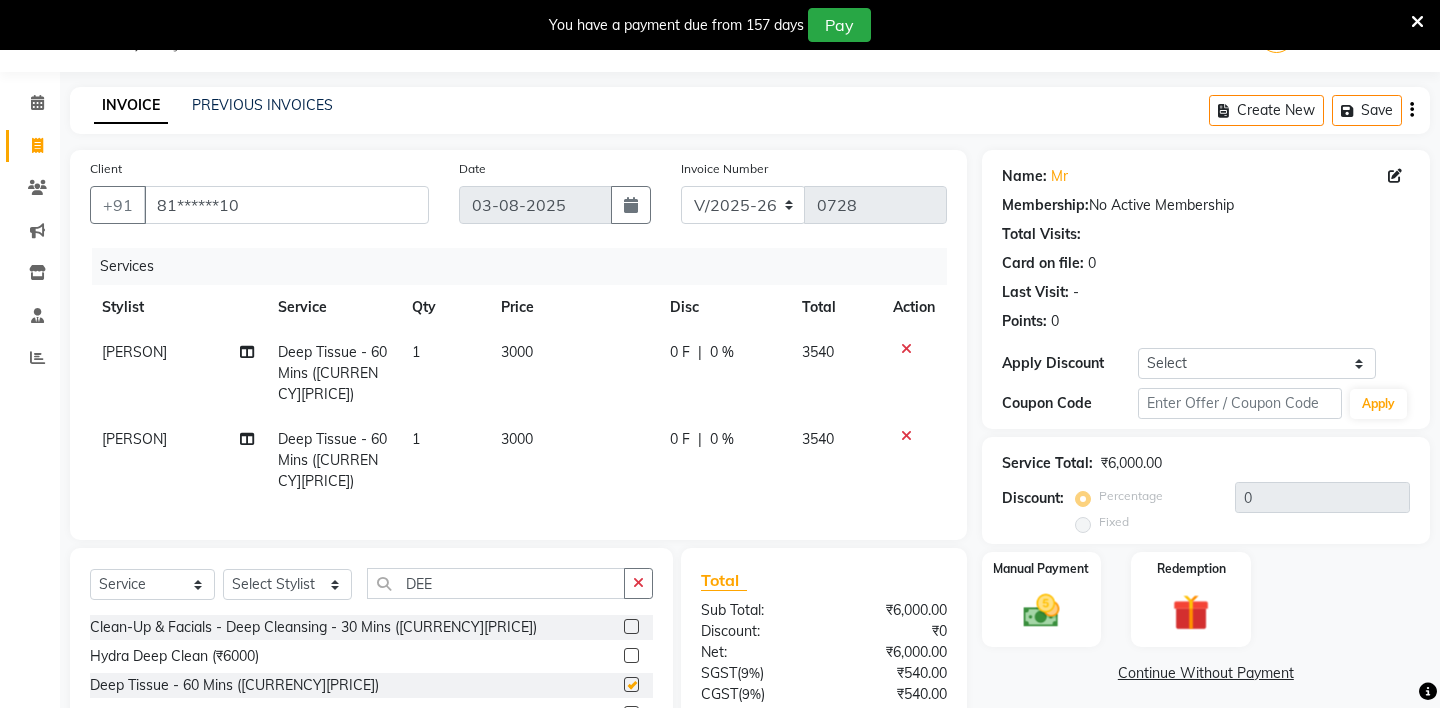 checkbox on "false" 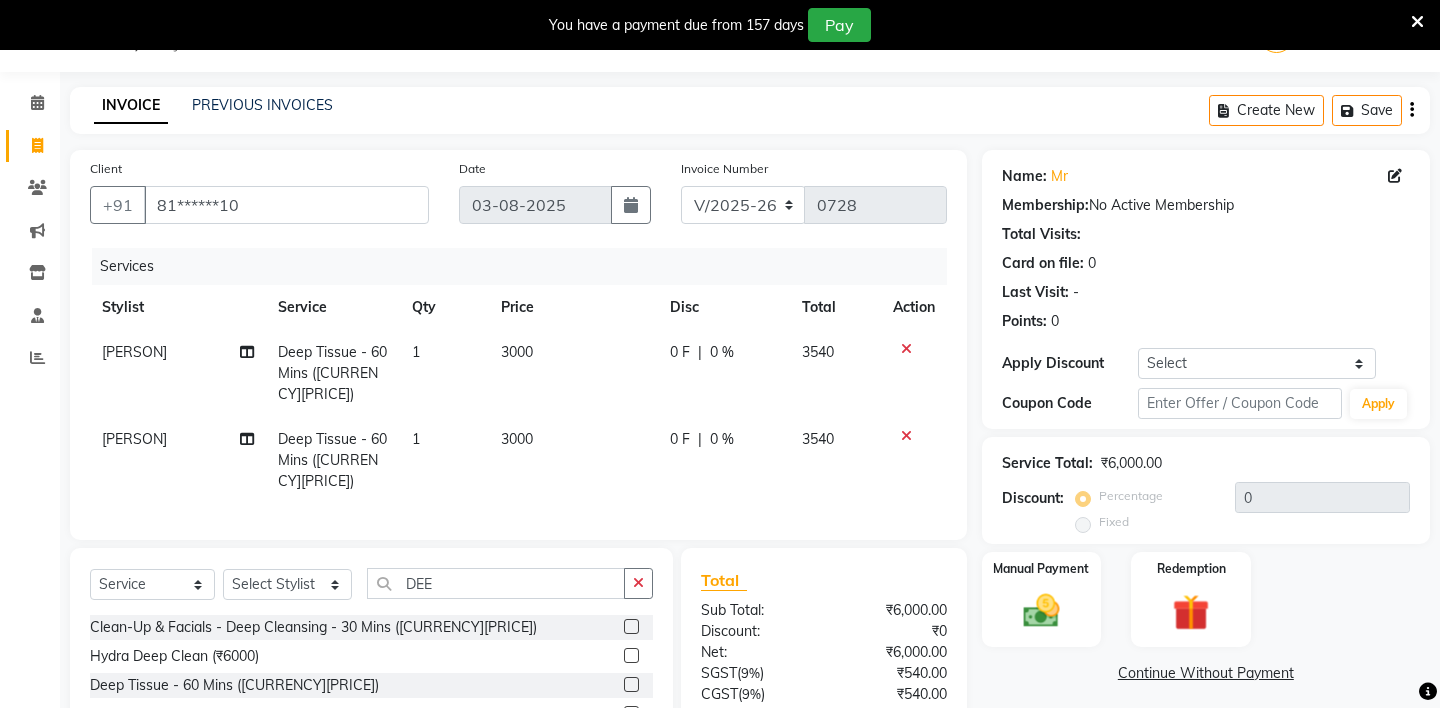 click on "[PERSON]" 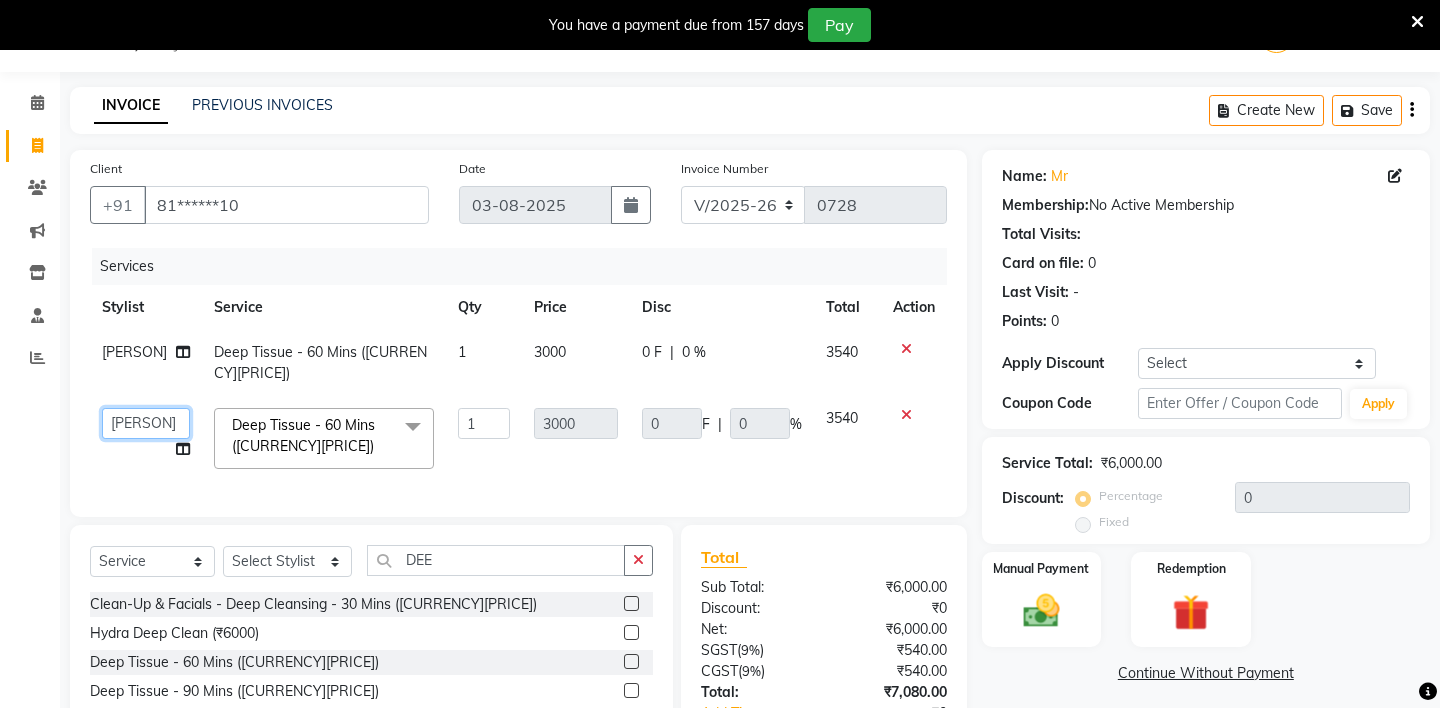 click on "[NAME] - ZAH BEAUTY RETAIL [NAME] [NAME] [NAME] [NAME] [NAME] [NAME] [NAME] [NAME] [NAME] [NAME] [NAME] [NAME] [NAME]" 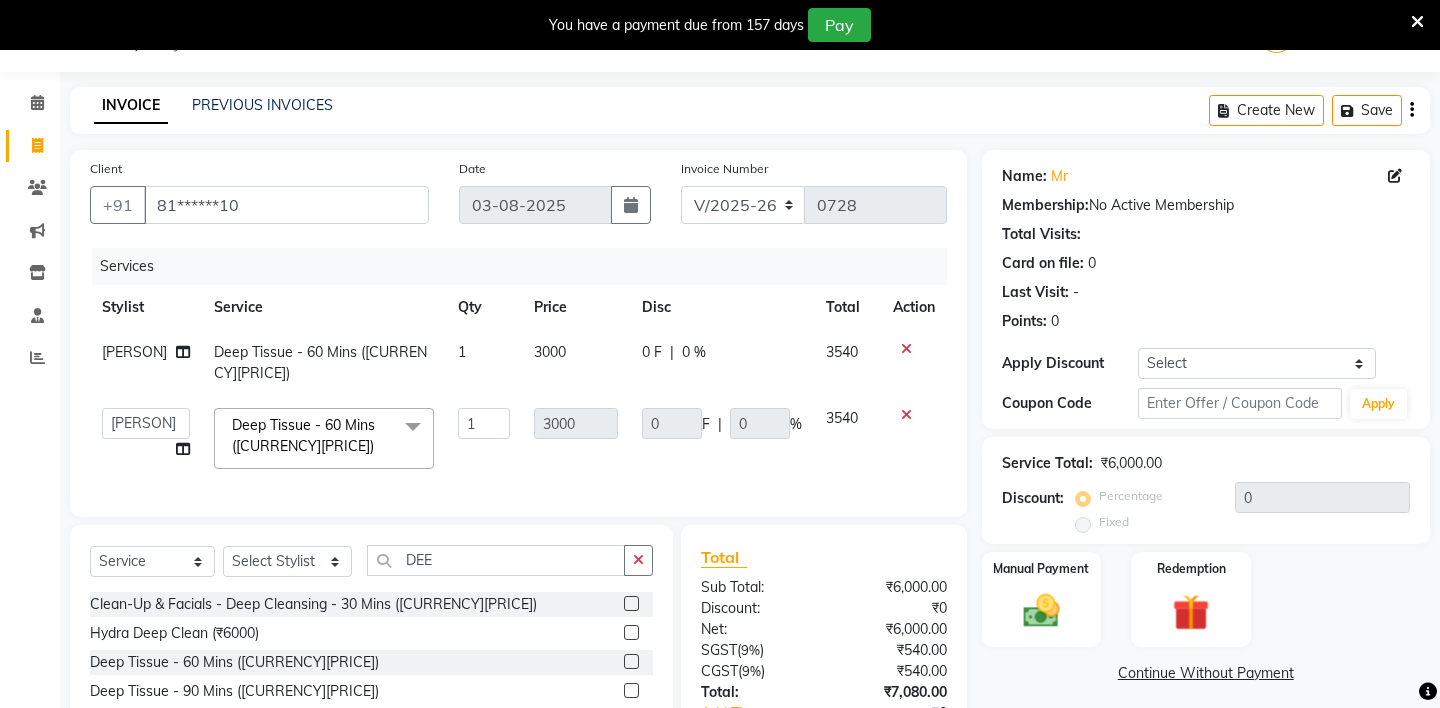 select on "[NUMBER]" 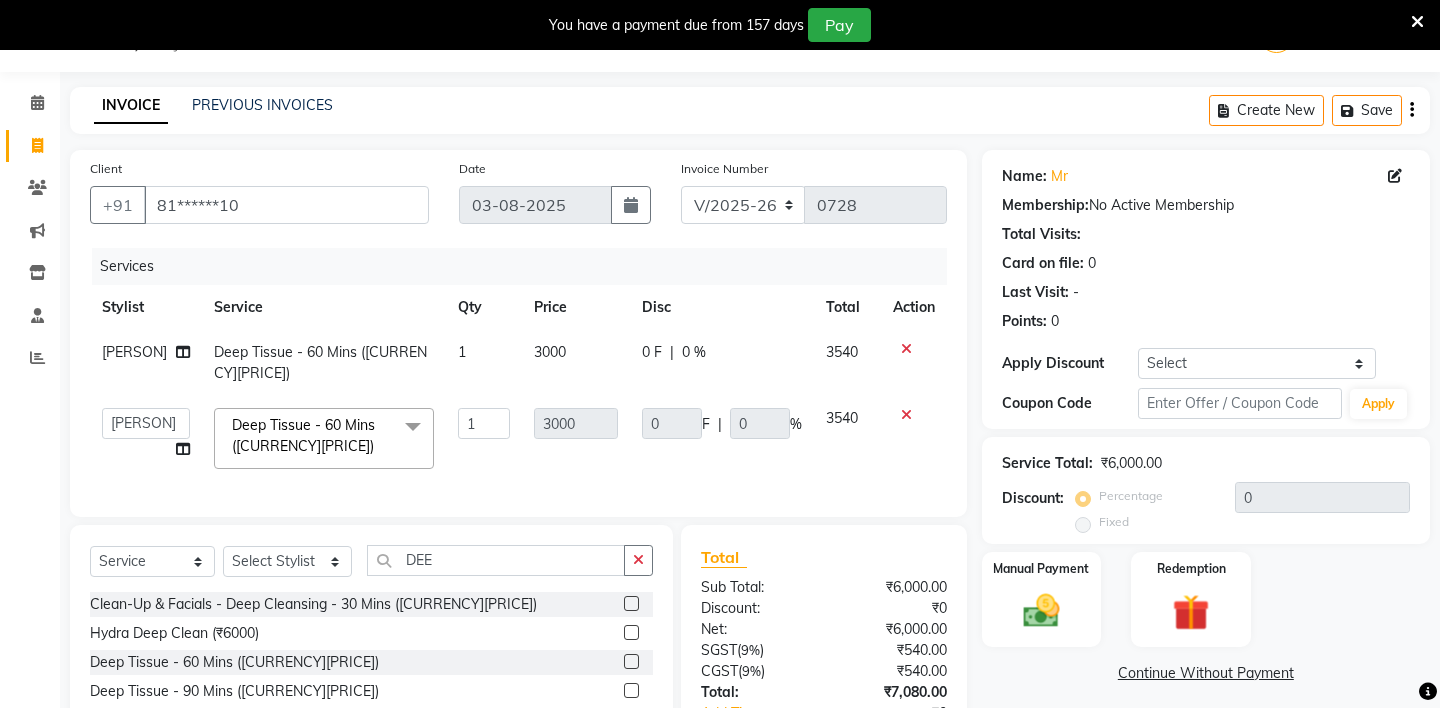 scroll, scrollTop: 170, scrollLeft: 0, axis: vertical 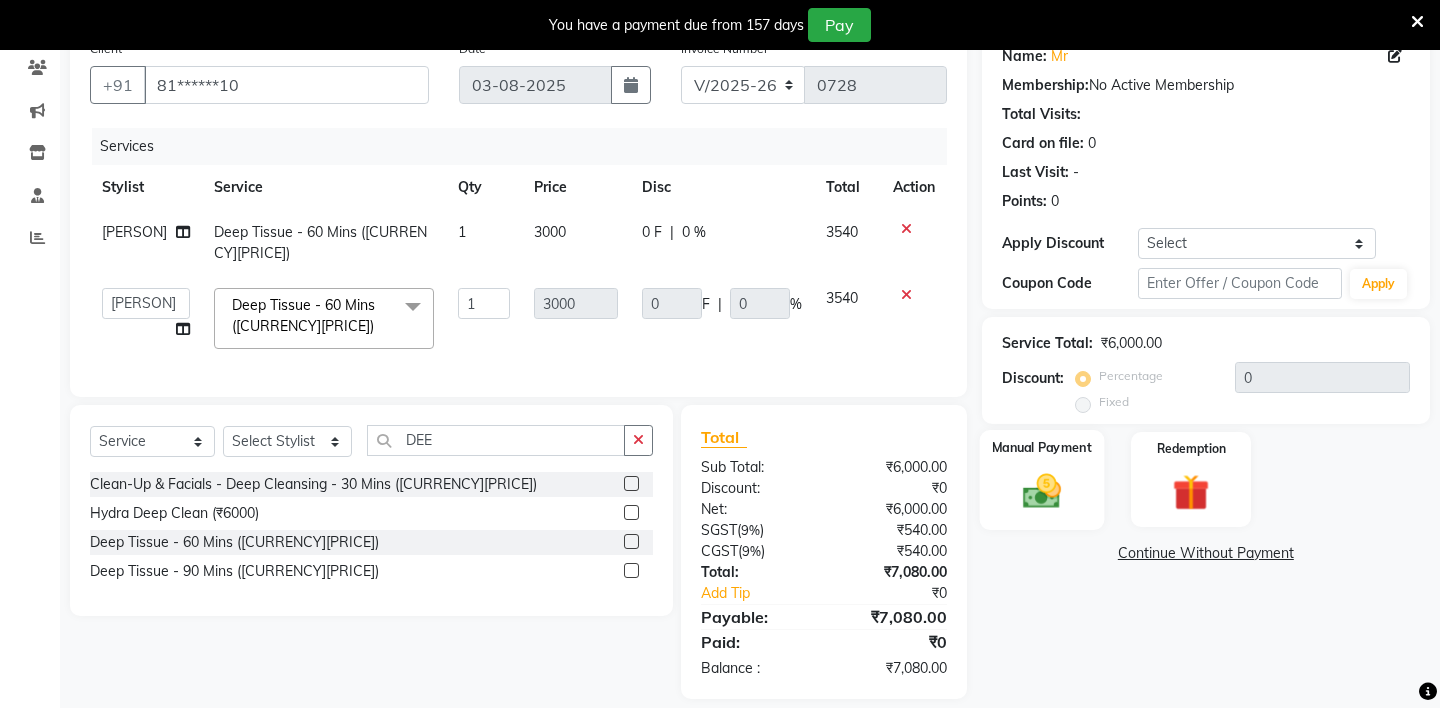 click 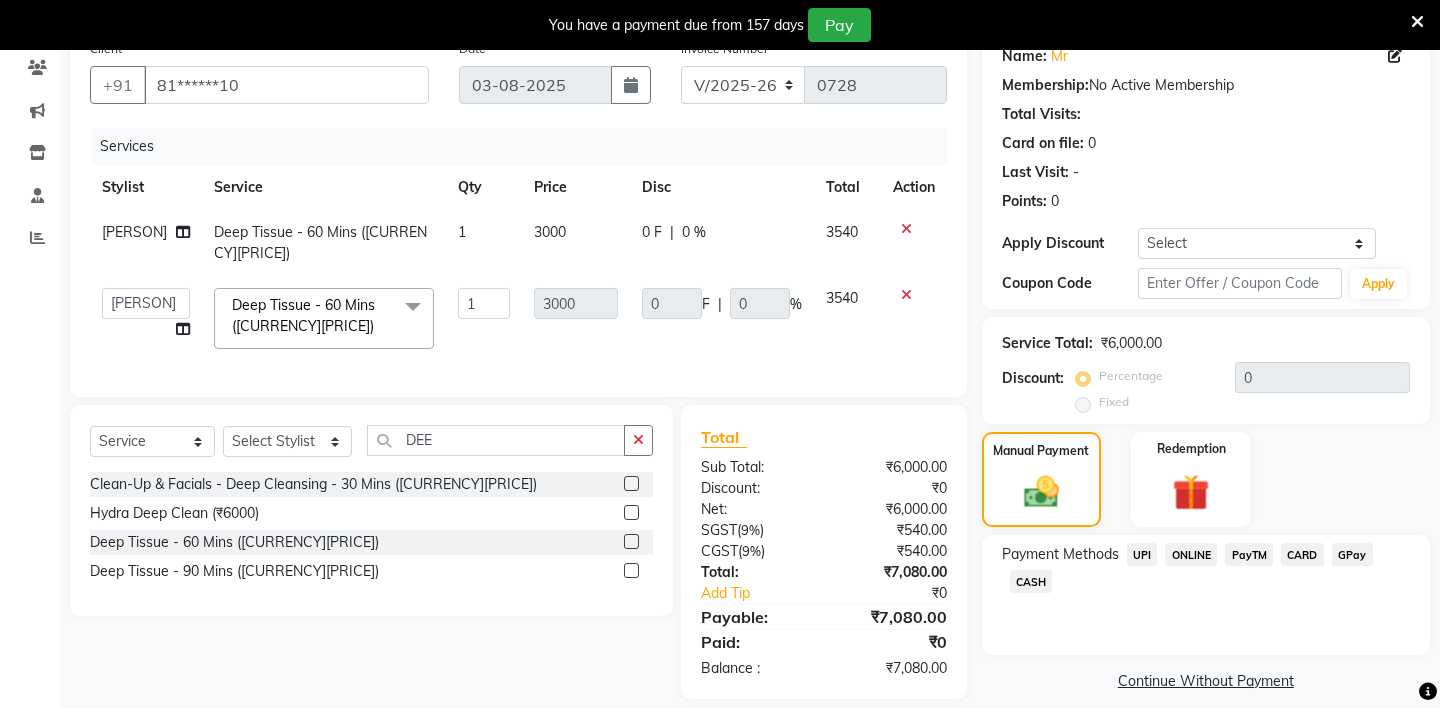 click on "CASH" 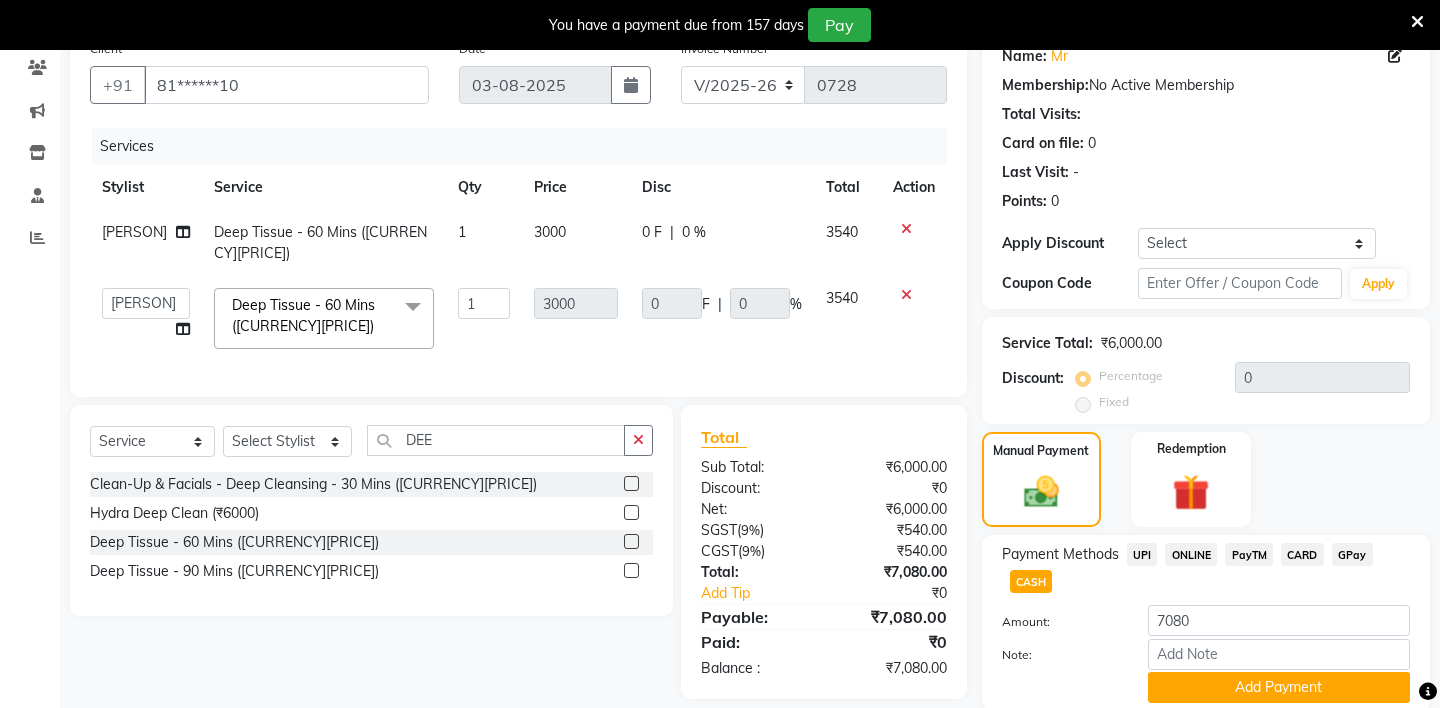 scroll, scrollTop: 221, scrollLeft: 0, axis: vertical 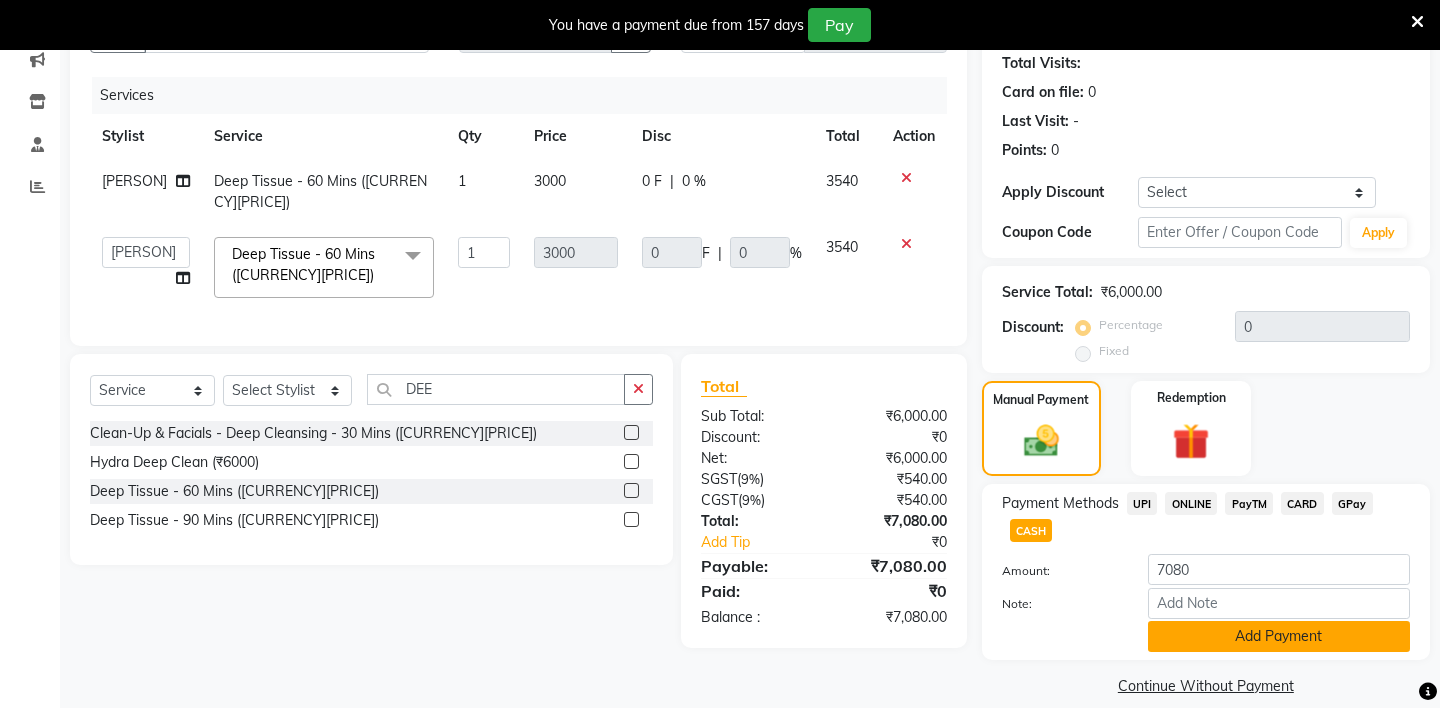 click on "Add Payment" 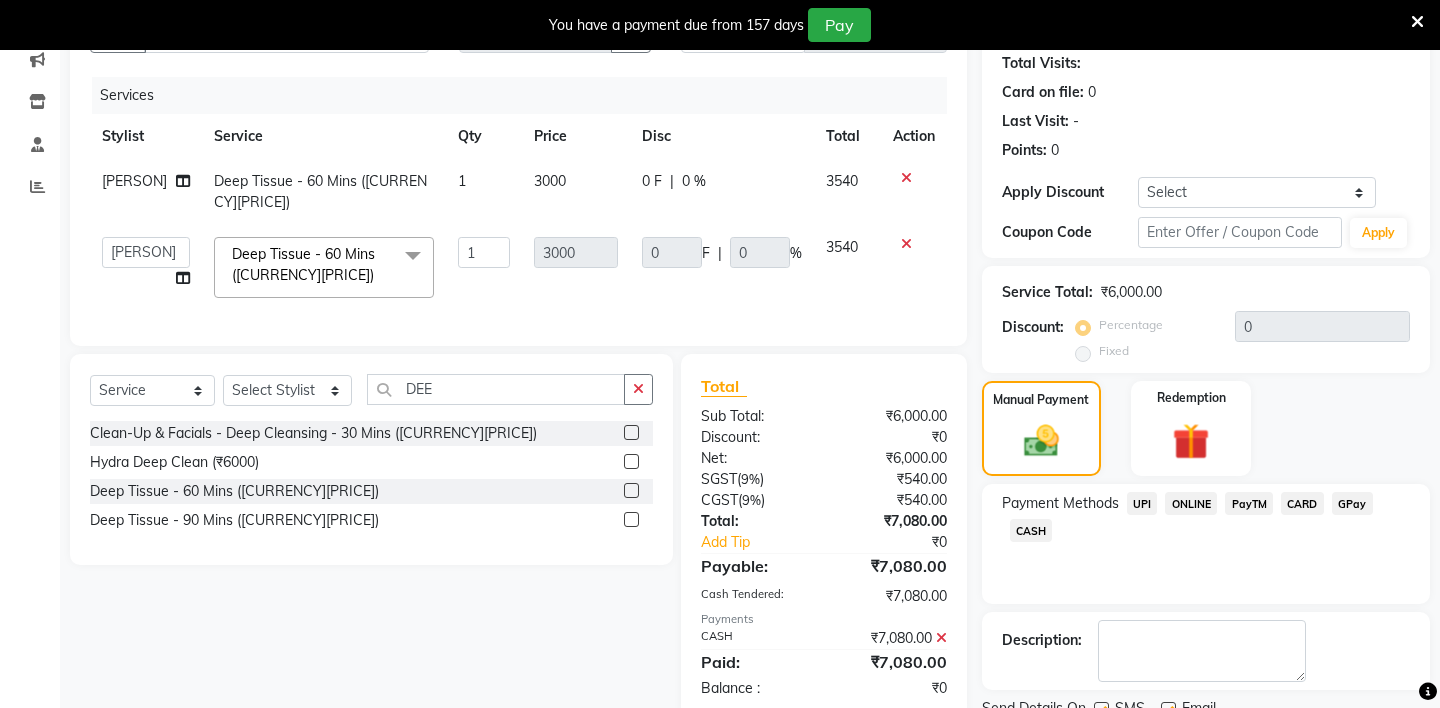 scroll, scrollTop: 278, scrollLeft: 0, axis: vertical 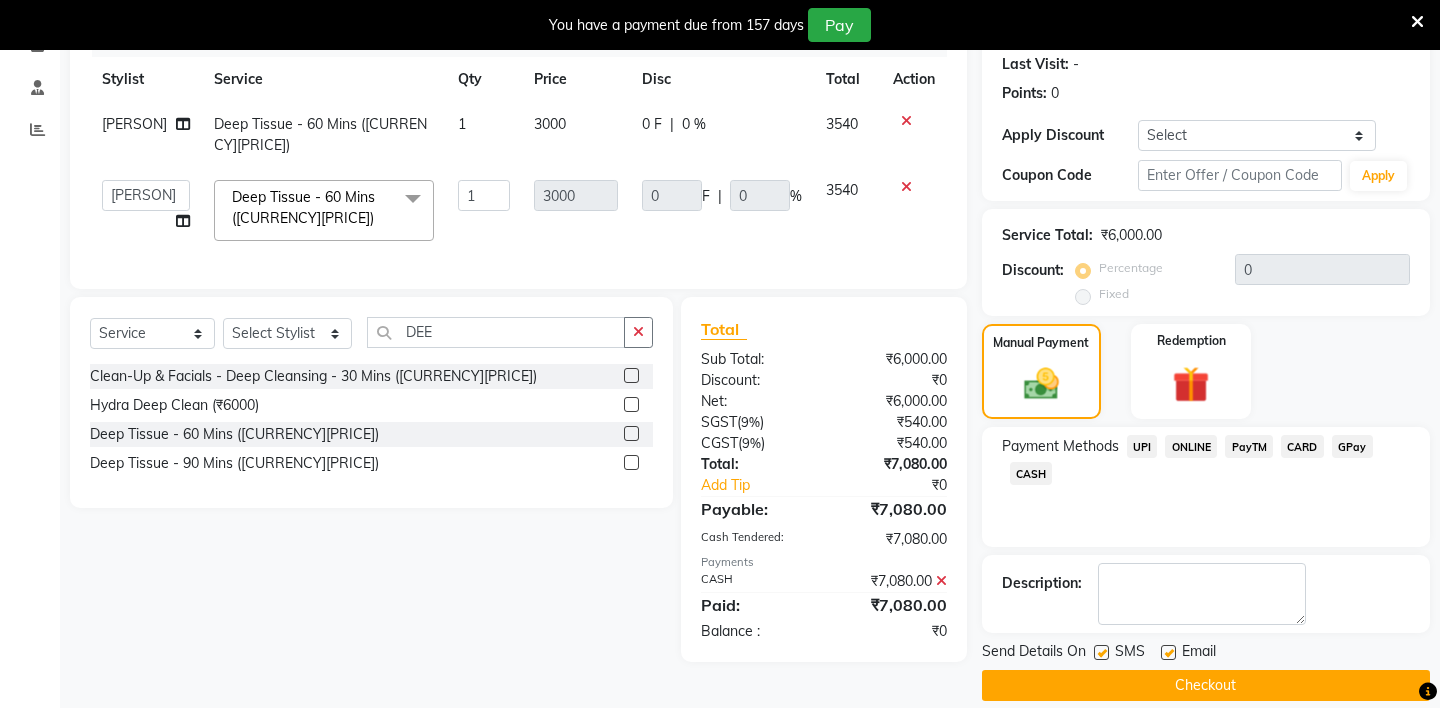 click on "Checkout" 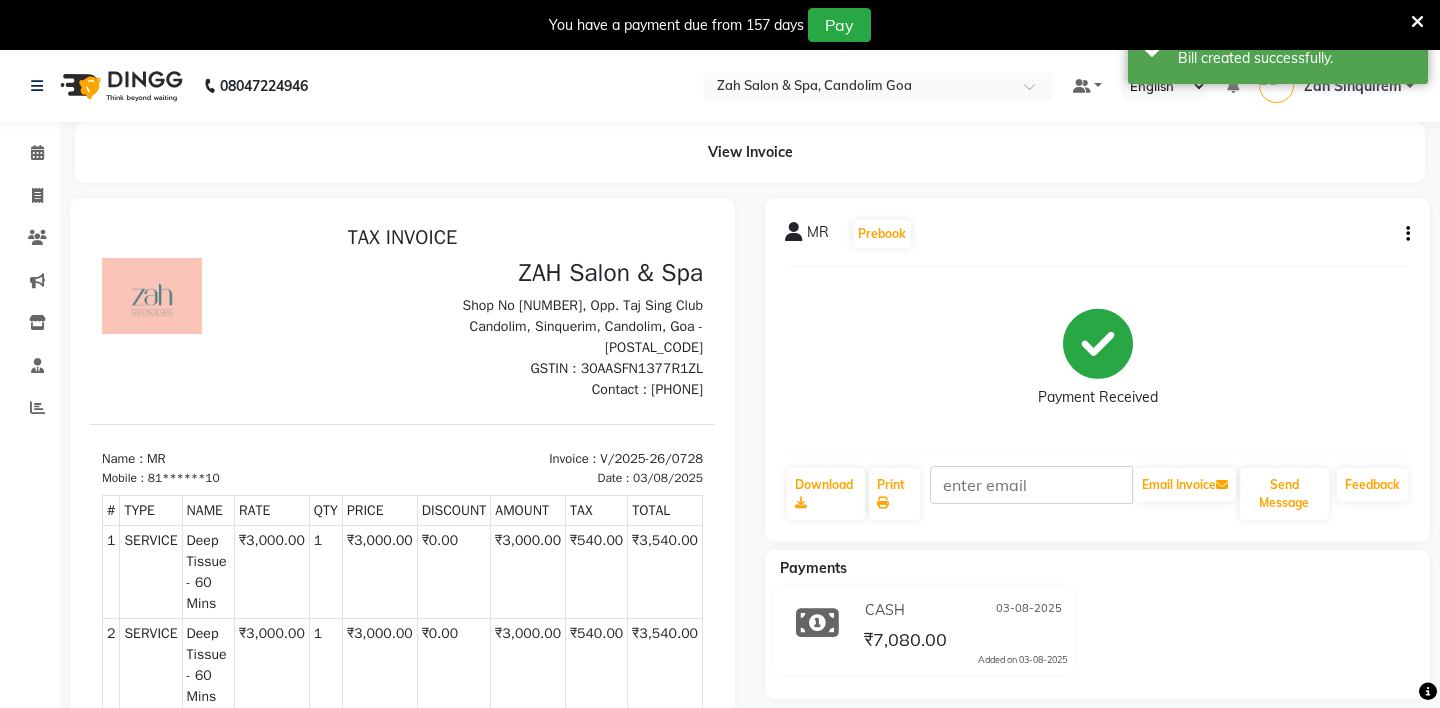 scroll, scrollTop: 0, scrollLeft: 0, axis: both 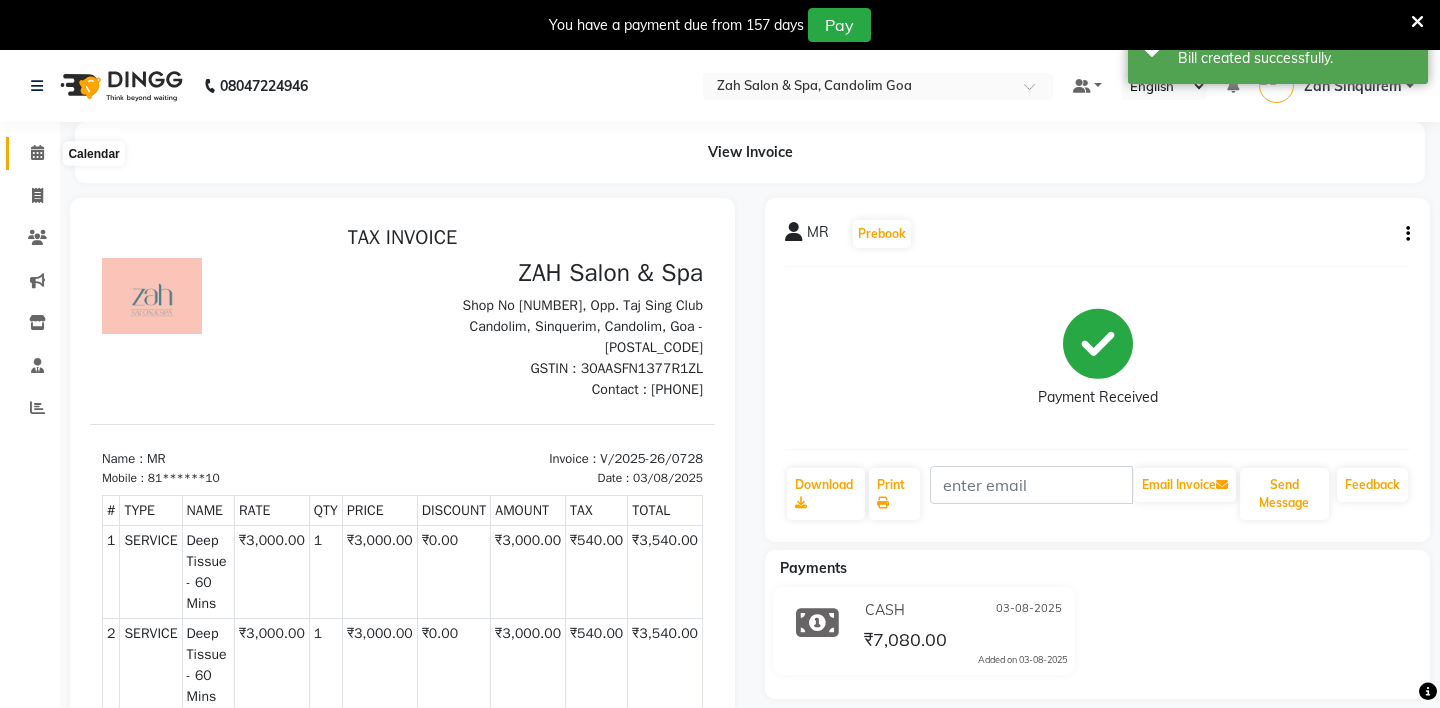 click 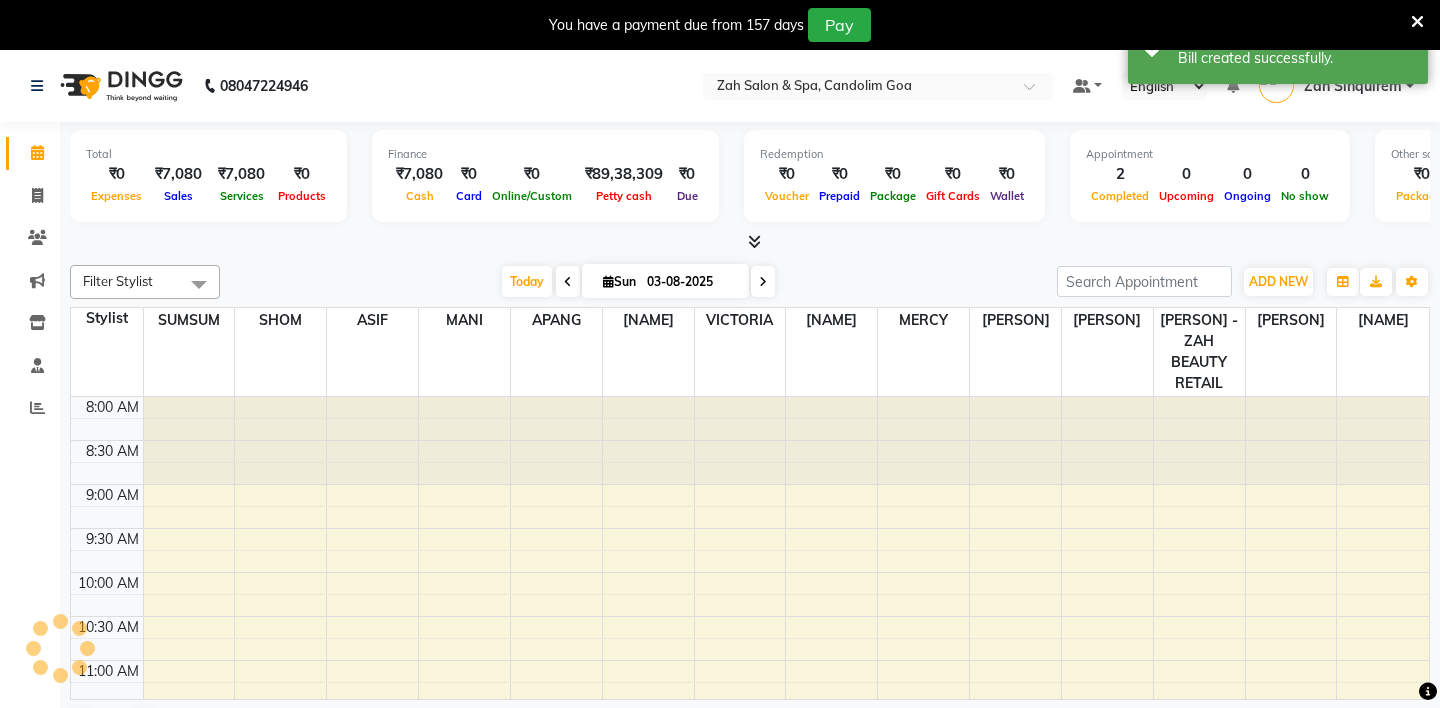 scroll, scrollTop: 0, scrollLeft: 0, axis: both 